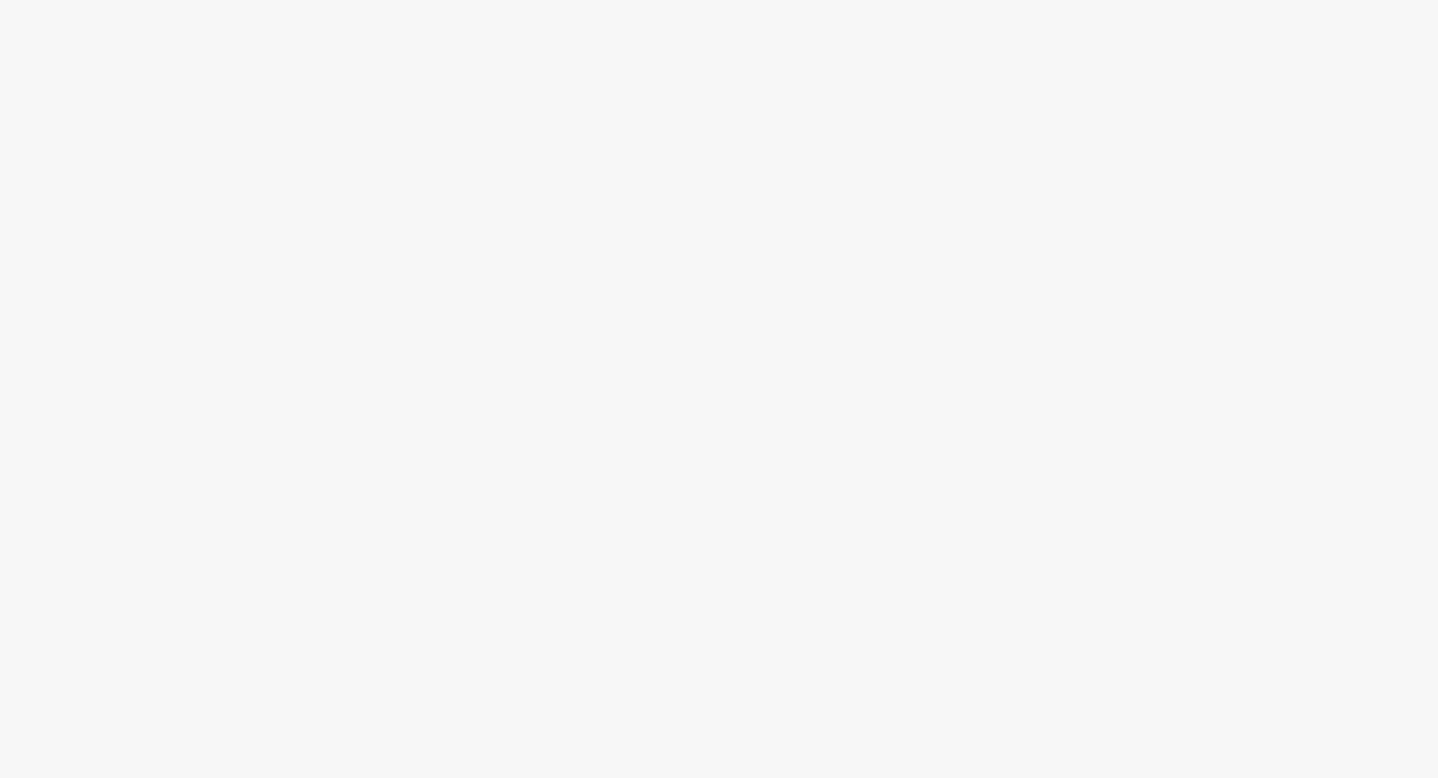 scroll, scrollTop: 0, scrollLeft: 0, axis: both 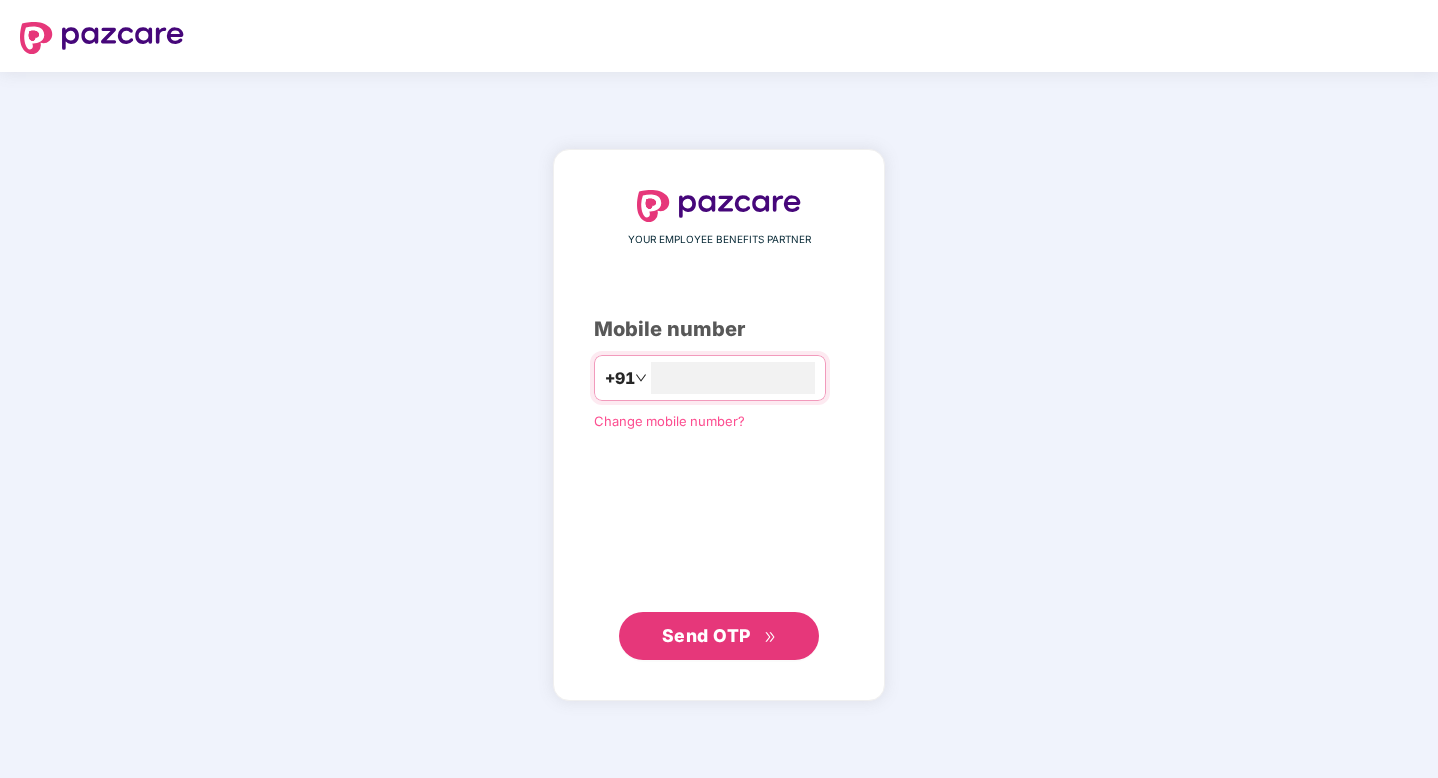 type on "**********" 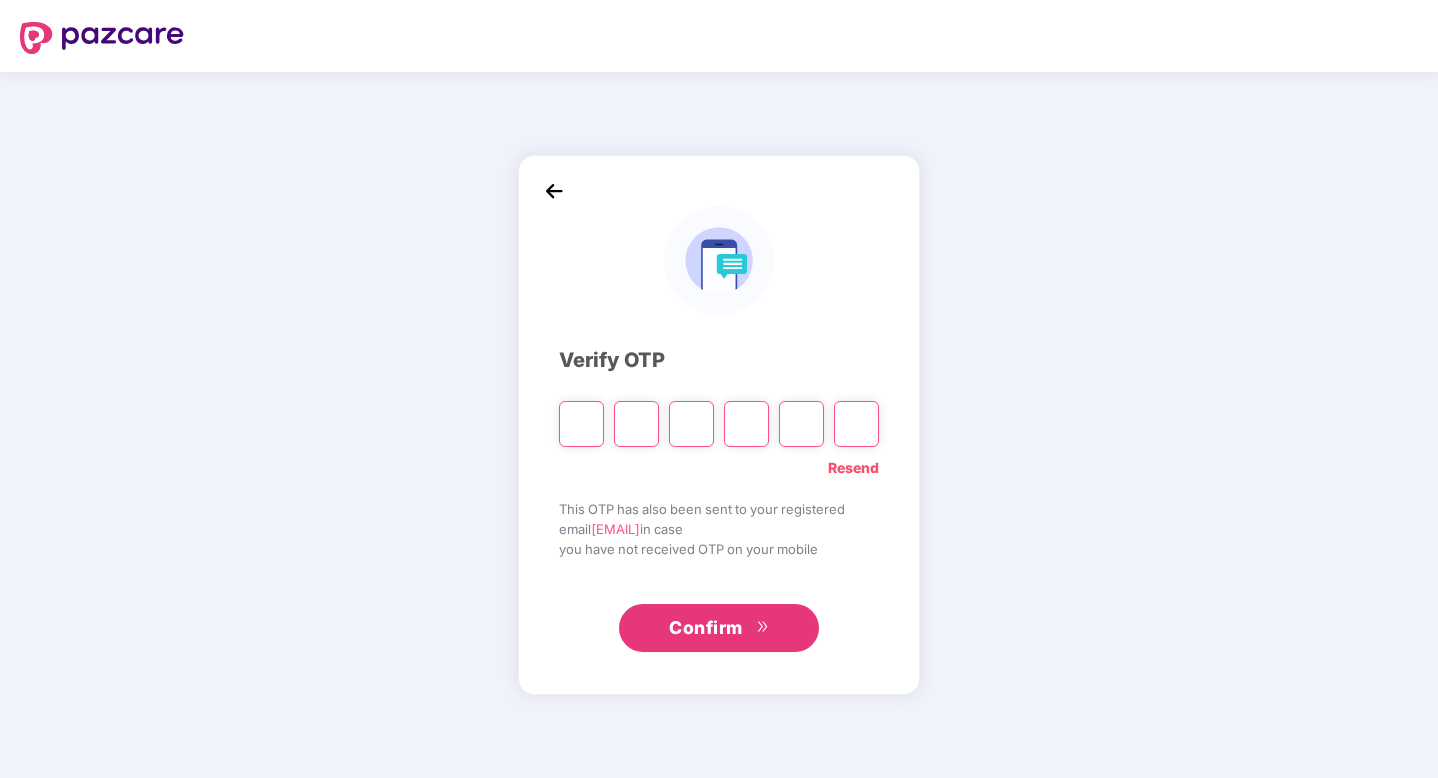 type on "*" 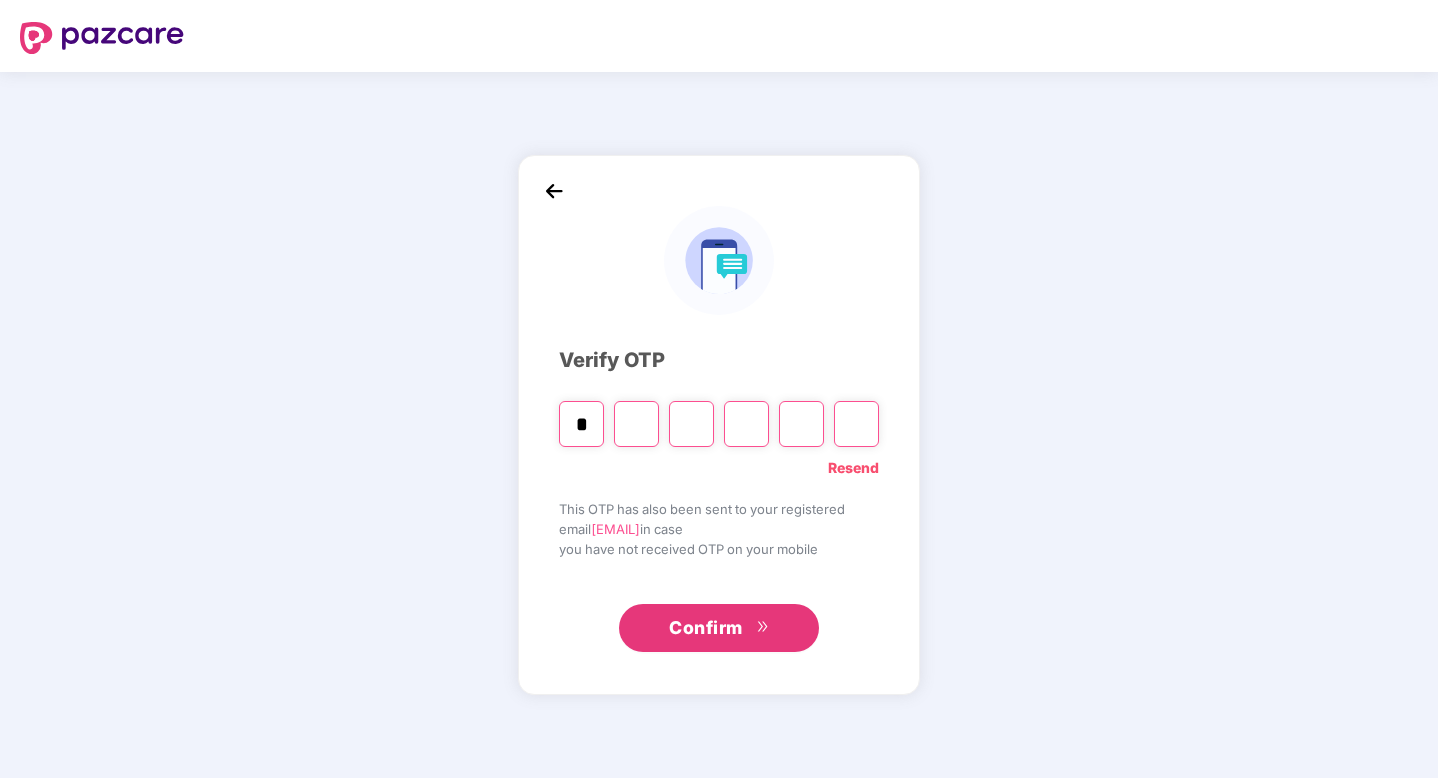 type on "*" 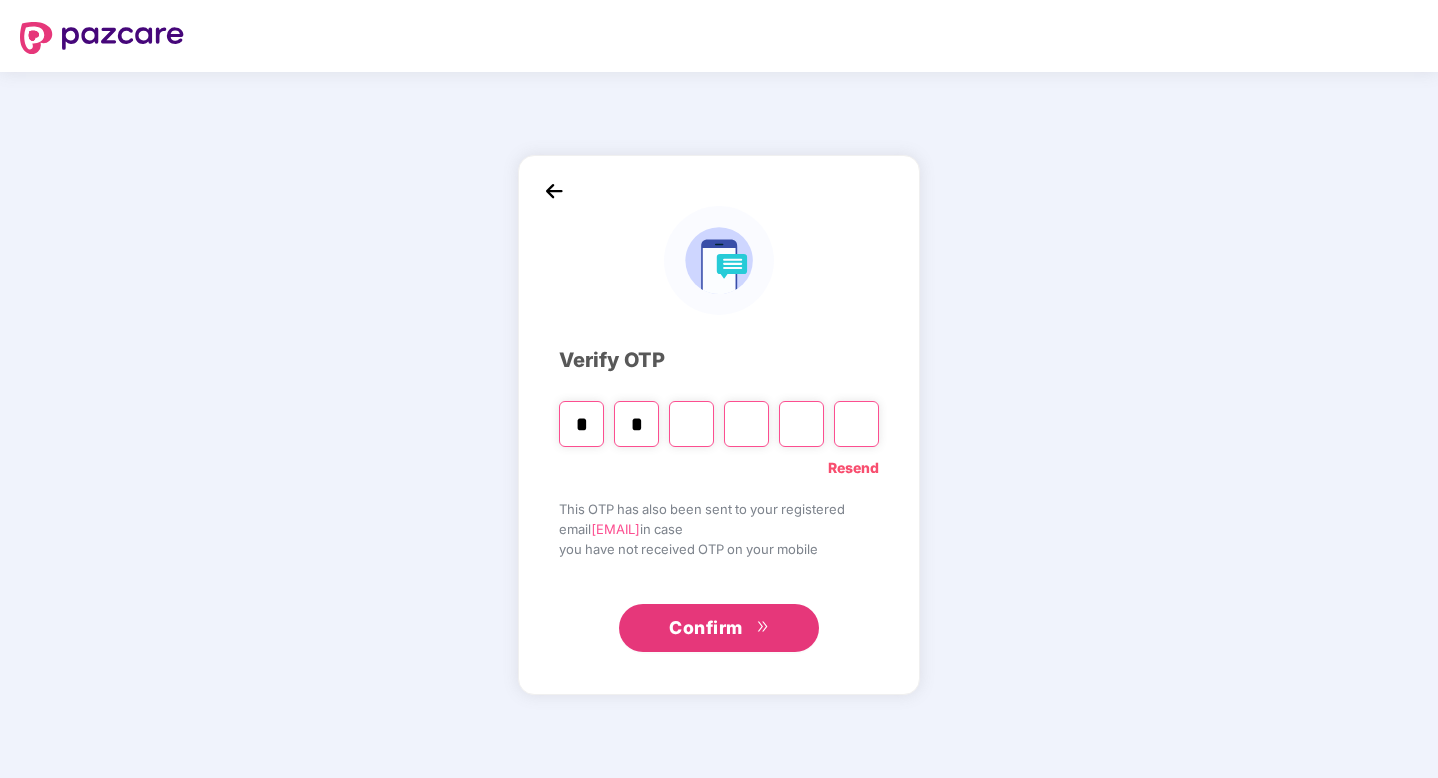 type on "*" 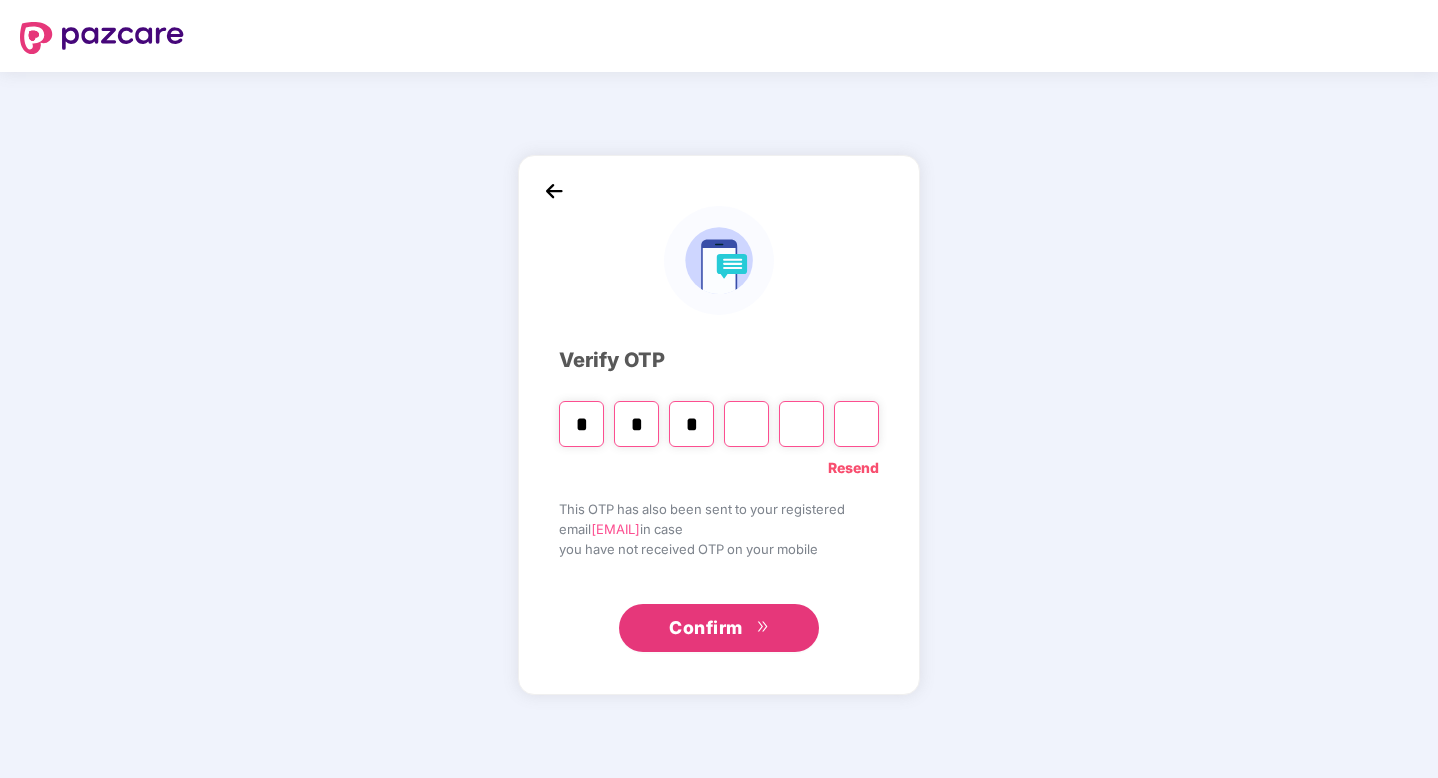 type on "*" 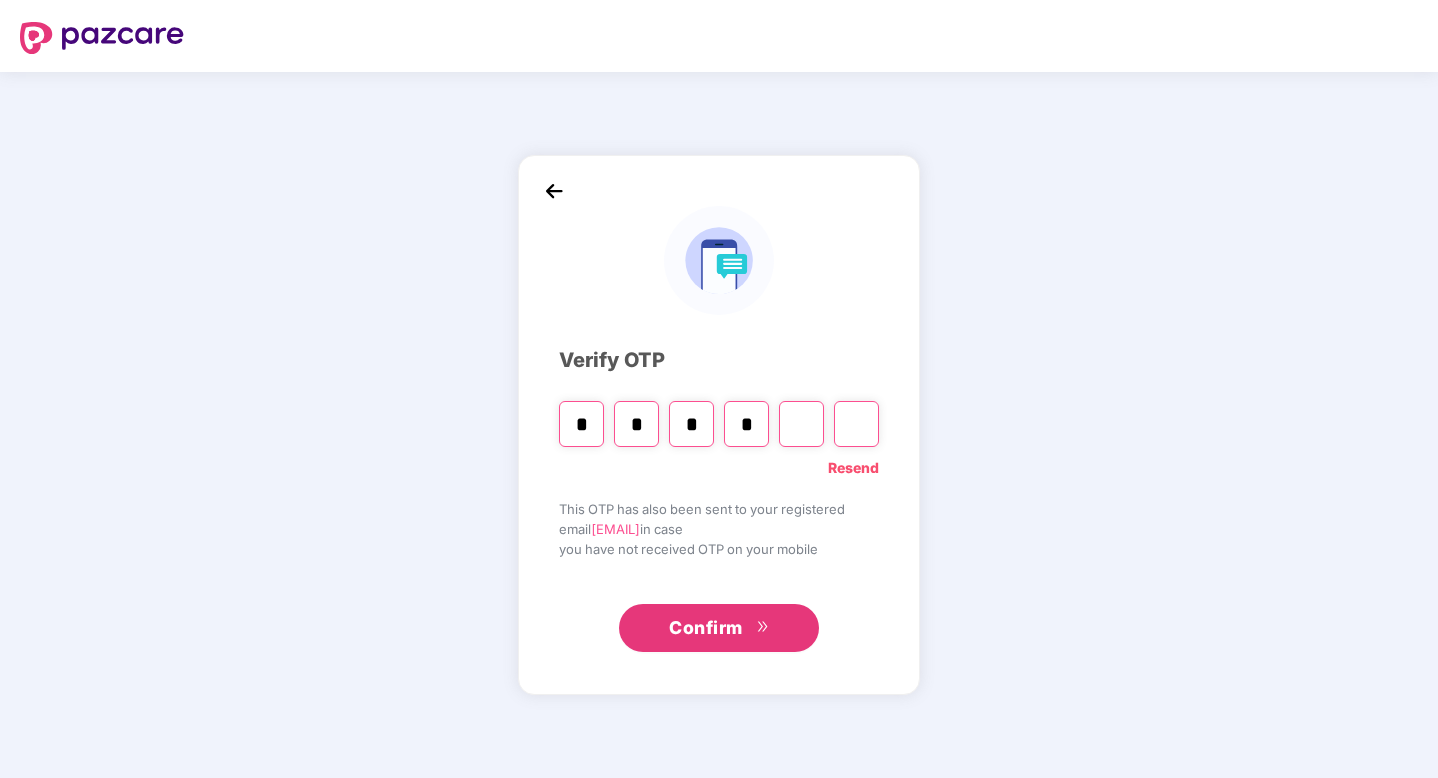 type on "*" 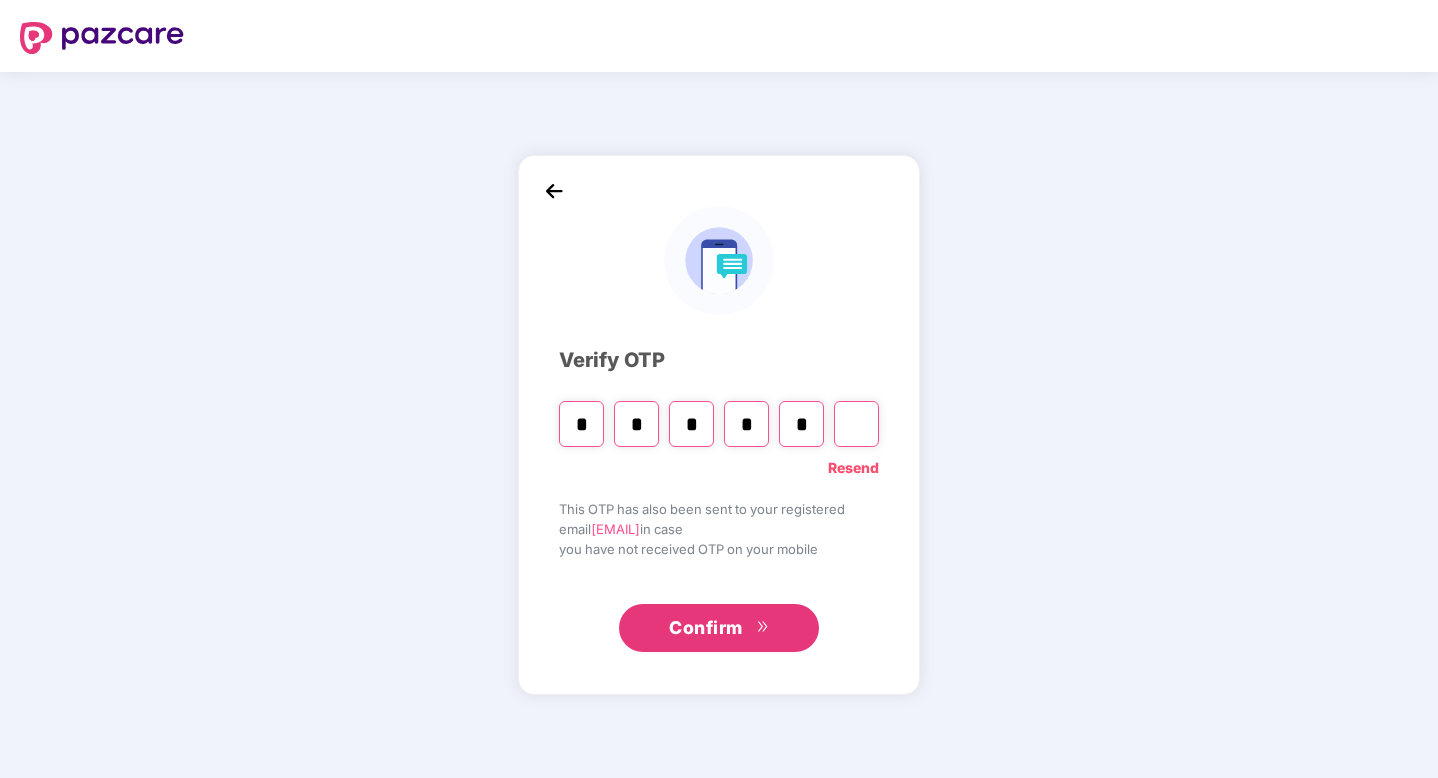 type on "*" 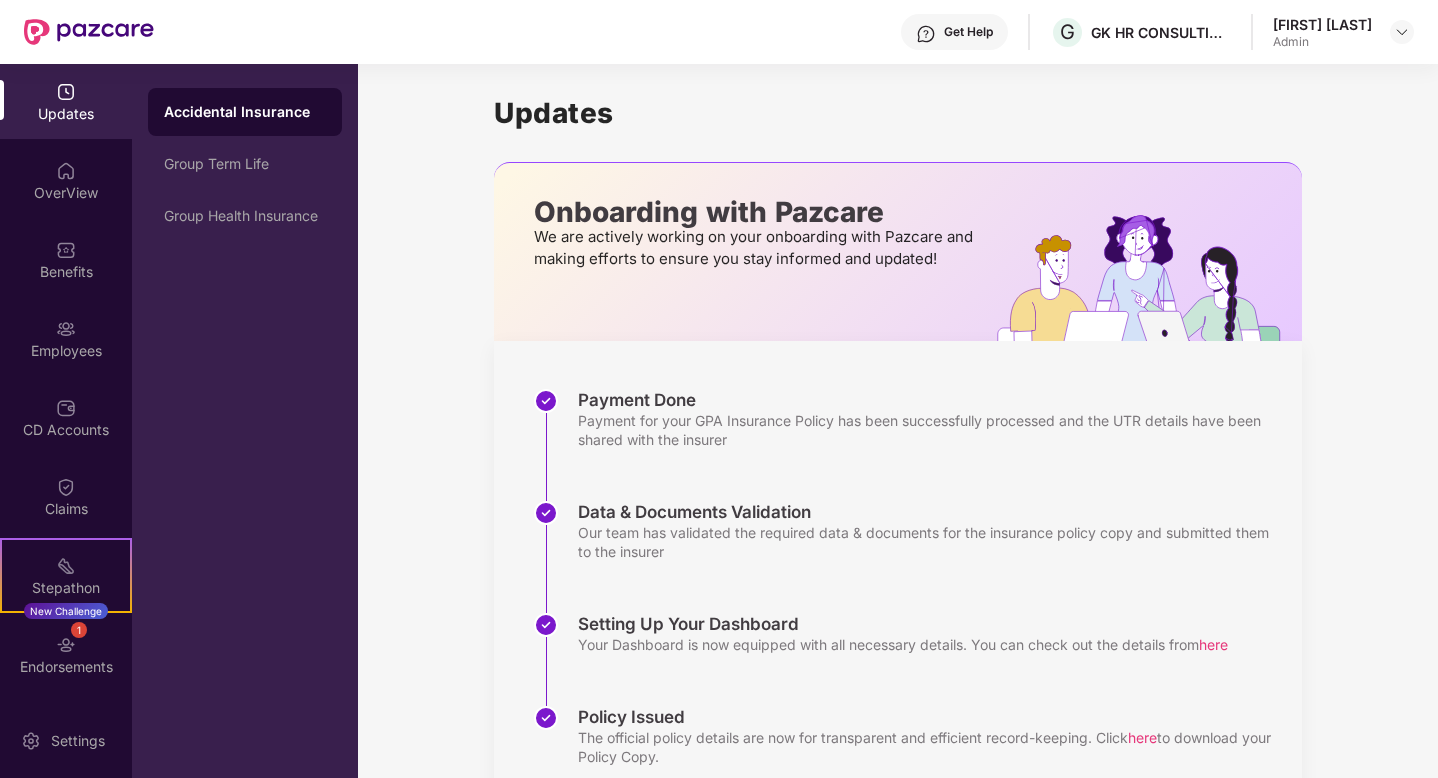 drag, startPoint x: 63, startPoint y: 124, endPoint x: 68, endPoint y: 142, distance: 18.681541 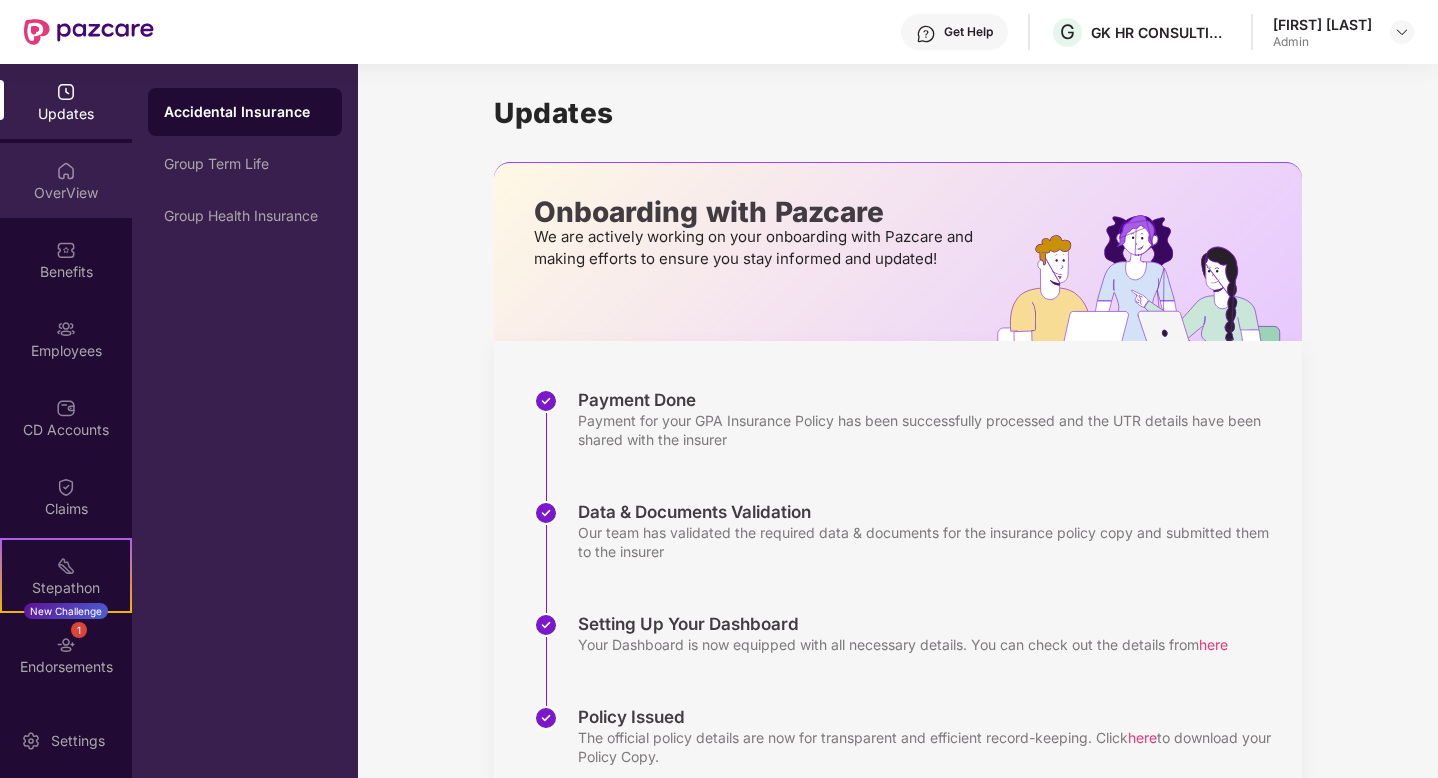 click on "OverView" at bounding box center [66, 193] 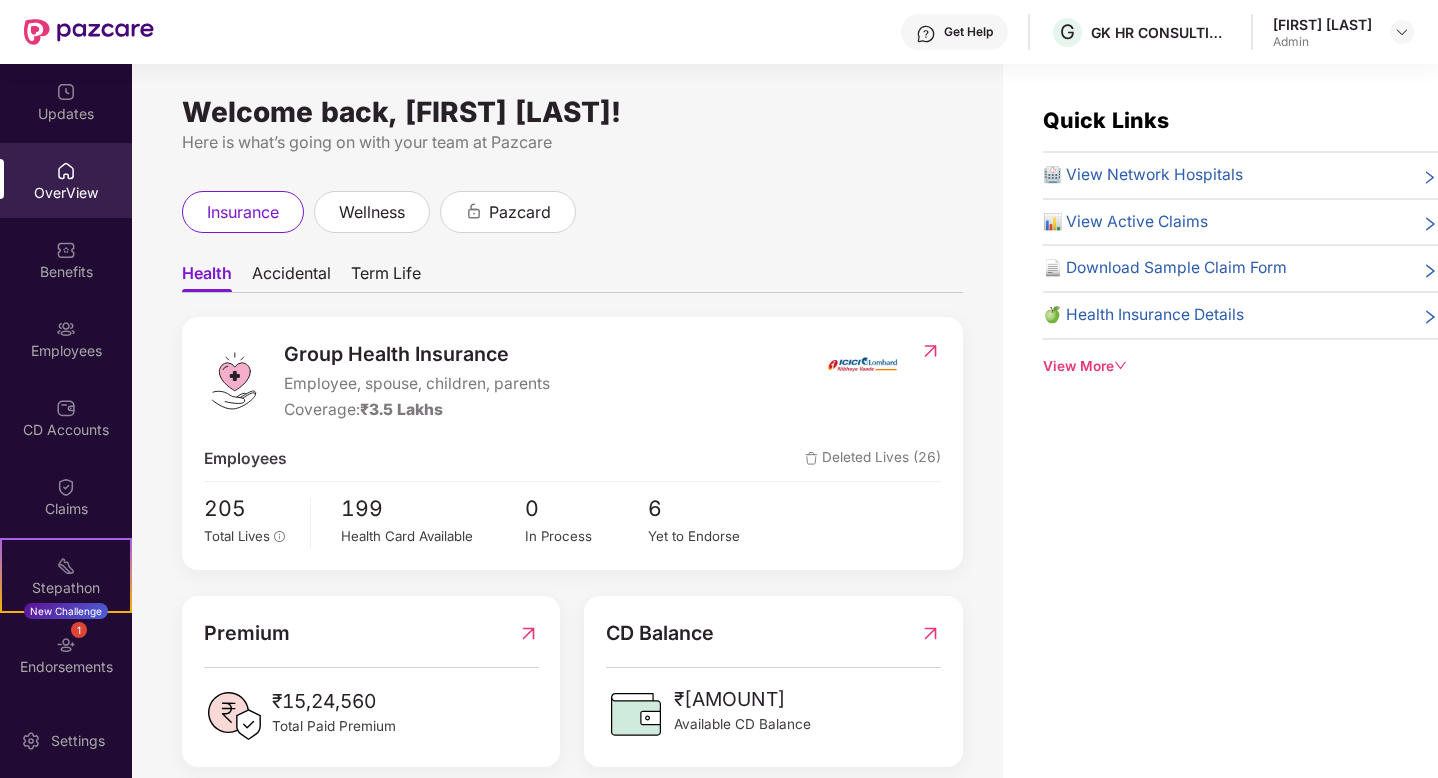 click on "Term Life" at bounding box center (386, 277) 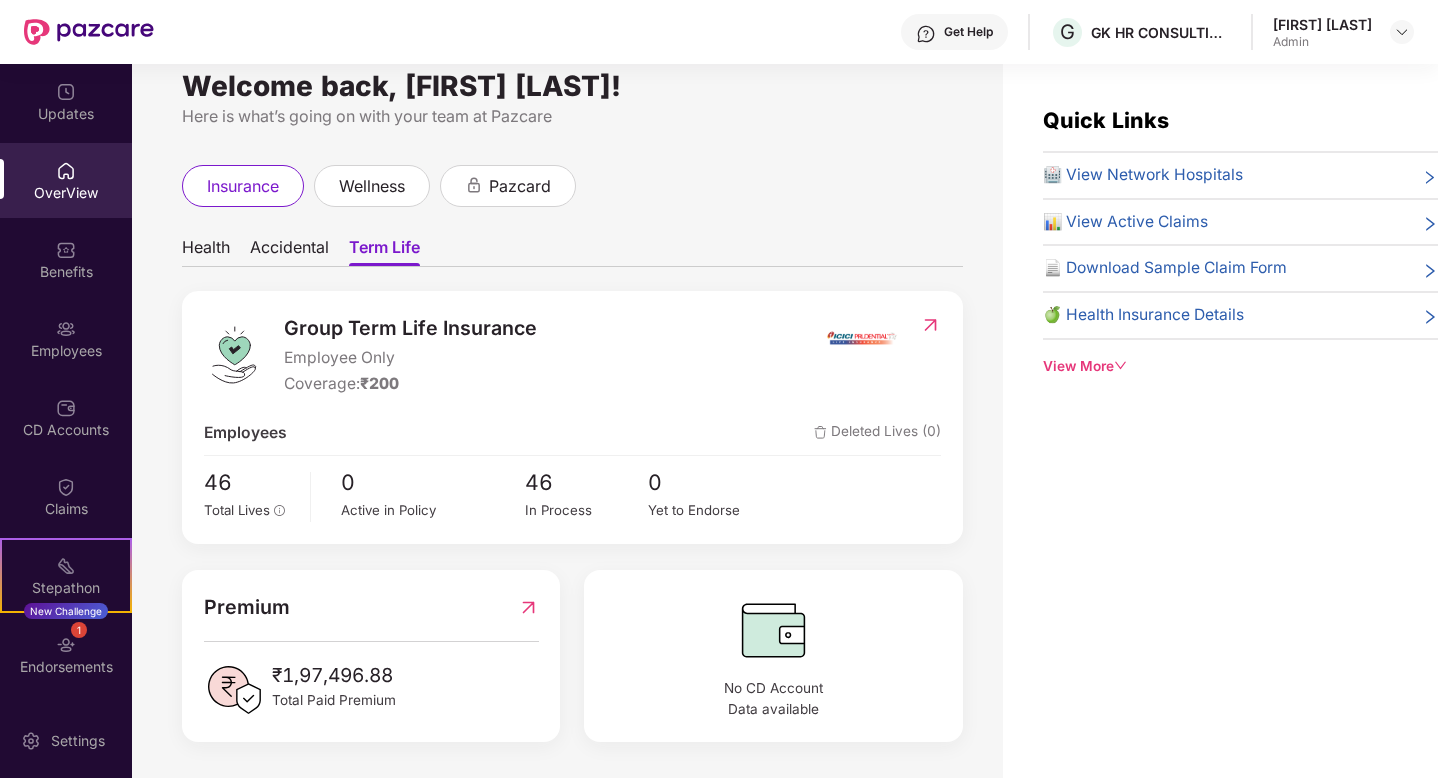 scroll, scrollTop: 22, scrollLeft: 0, axis: vertical 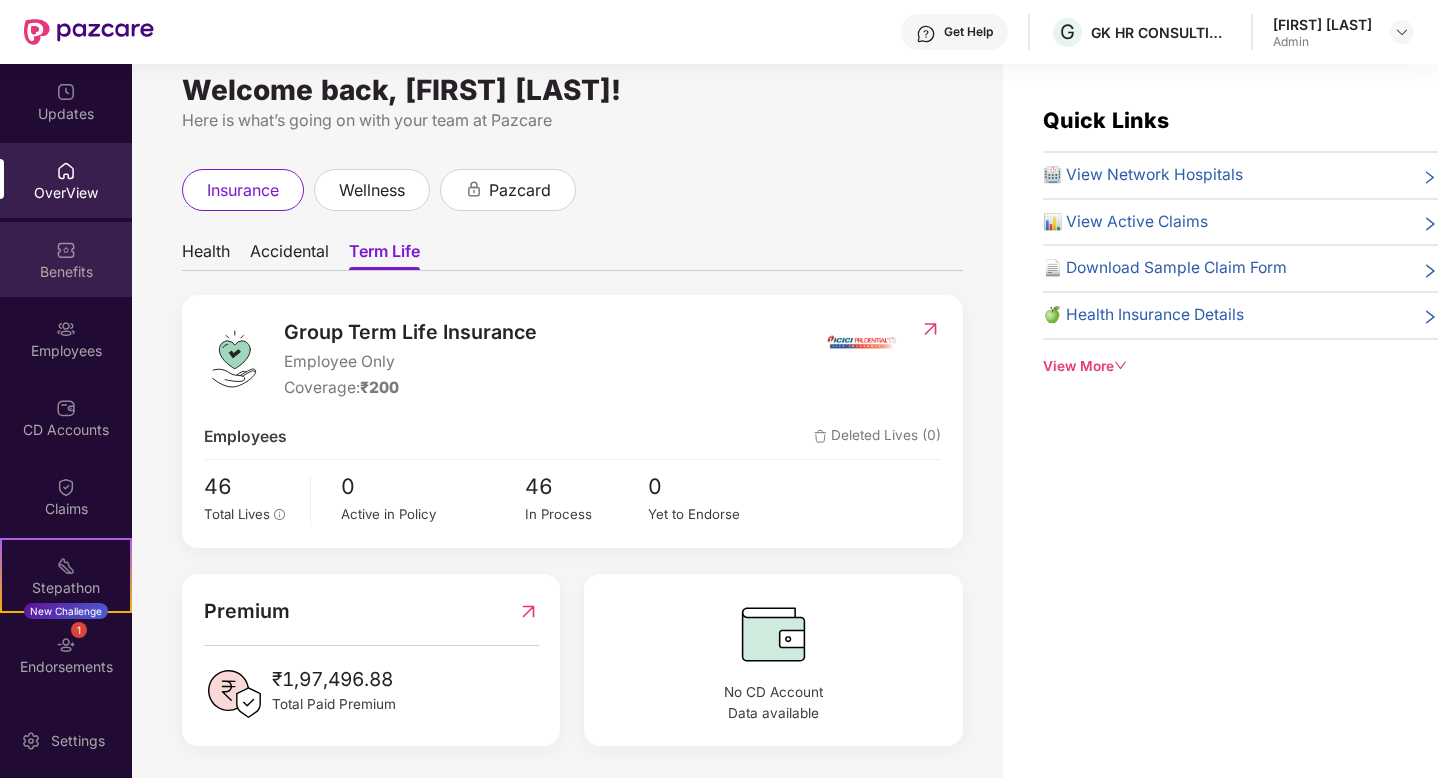 click at bounding box center [66, 250] 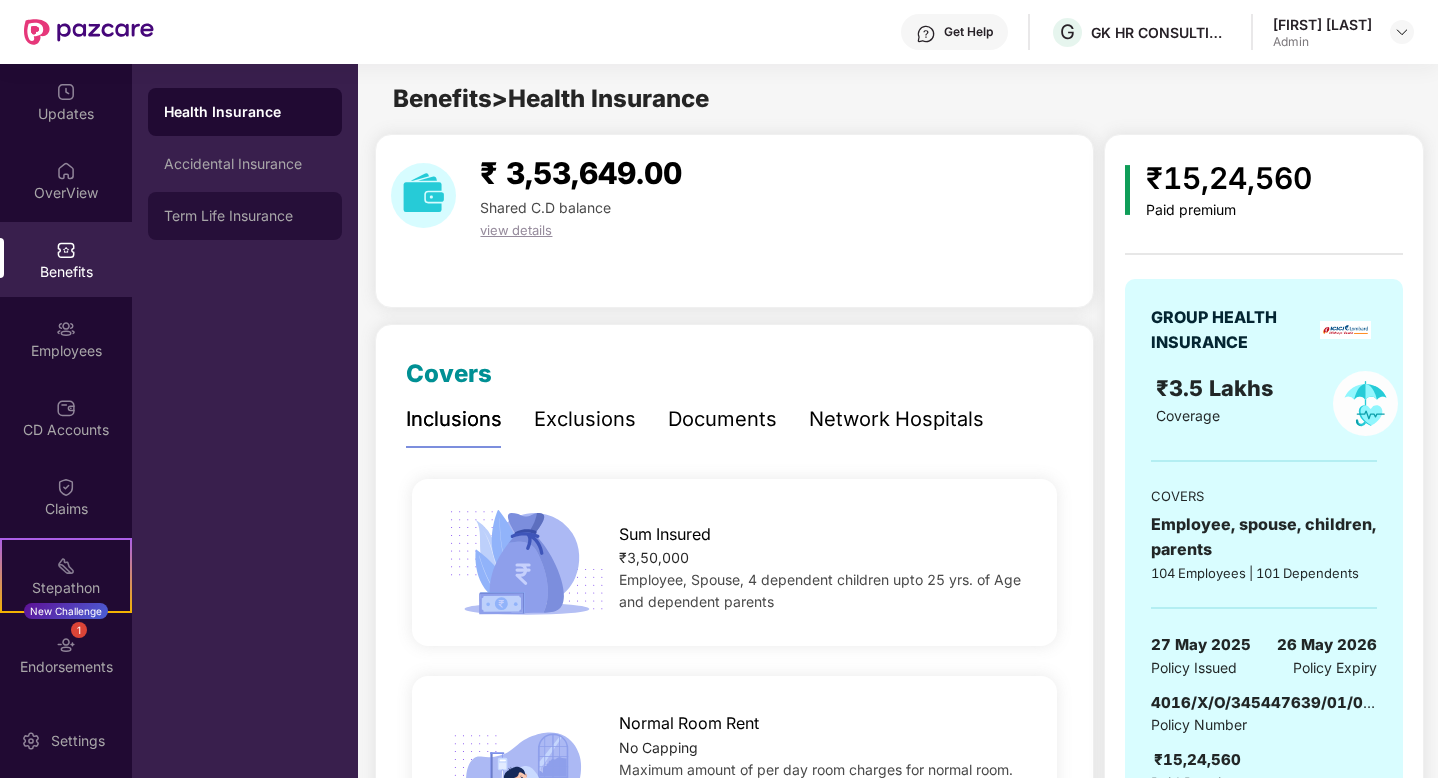 click on "Term Life Insurance" at bounding box center [245, 216] 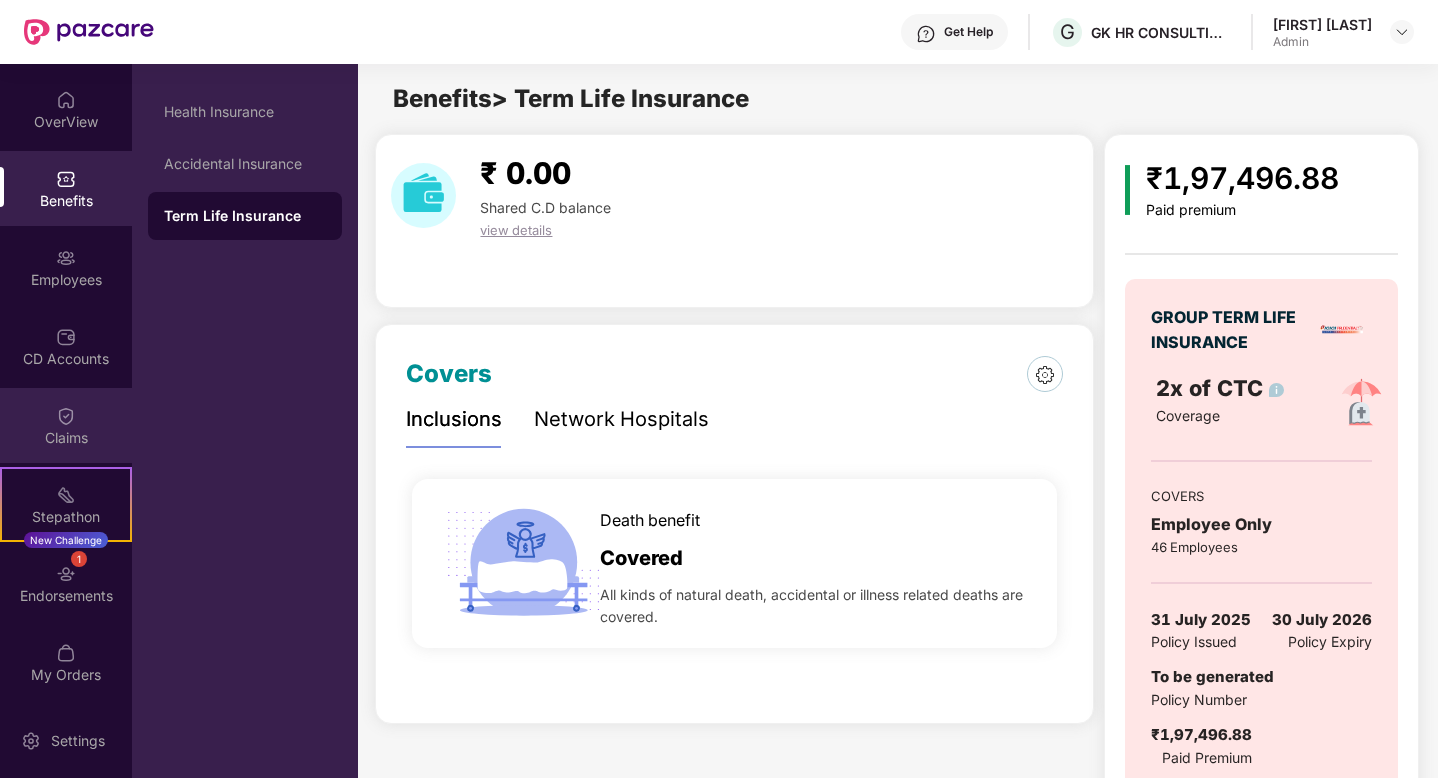 scroll, scrollTop: 72, scrollLeft: 0, axis: vertical 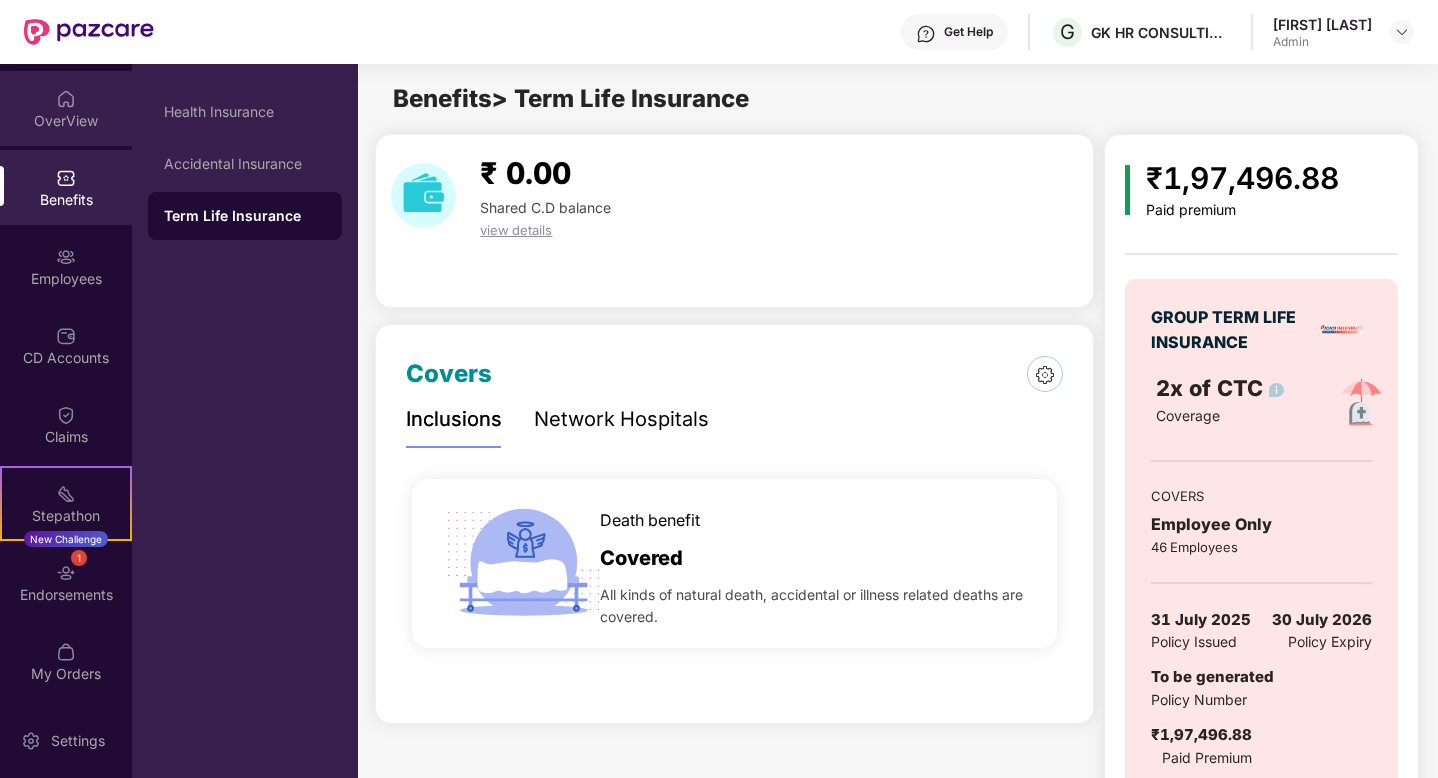 click on "OverView" at bounding box center [66, 108] 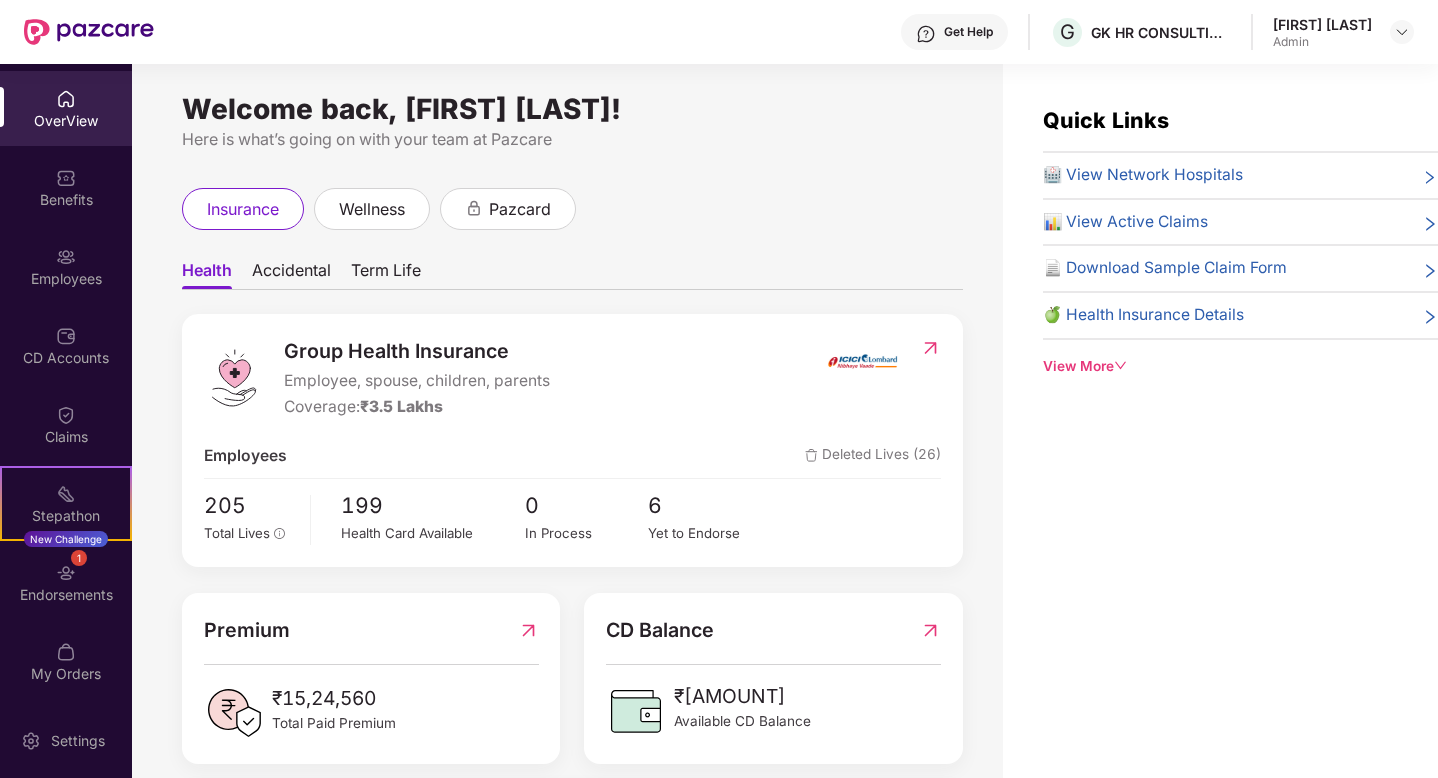 scroll, scrollTop: 4, scrollLeft: 0, axis: vertical 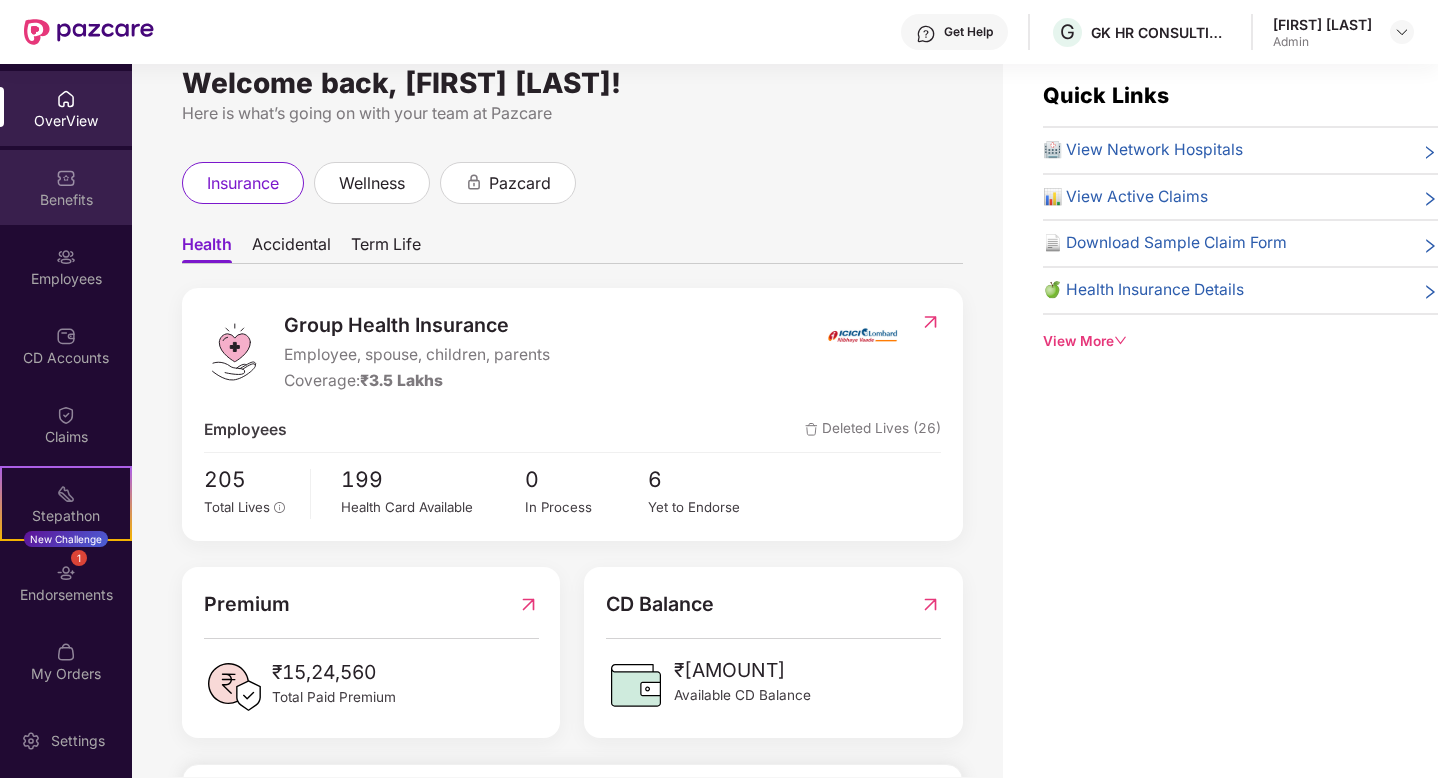 click on "Benefits" at bounding box center (66, 200) 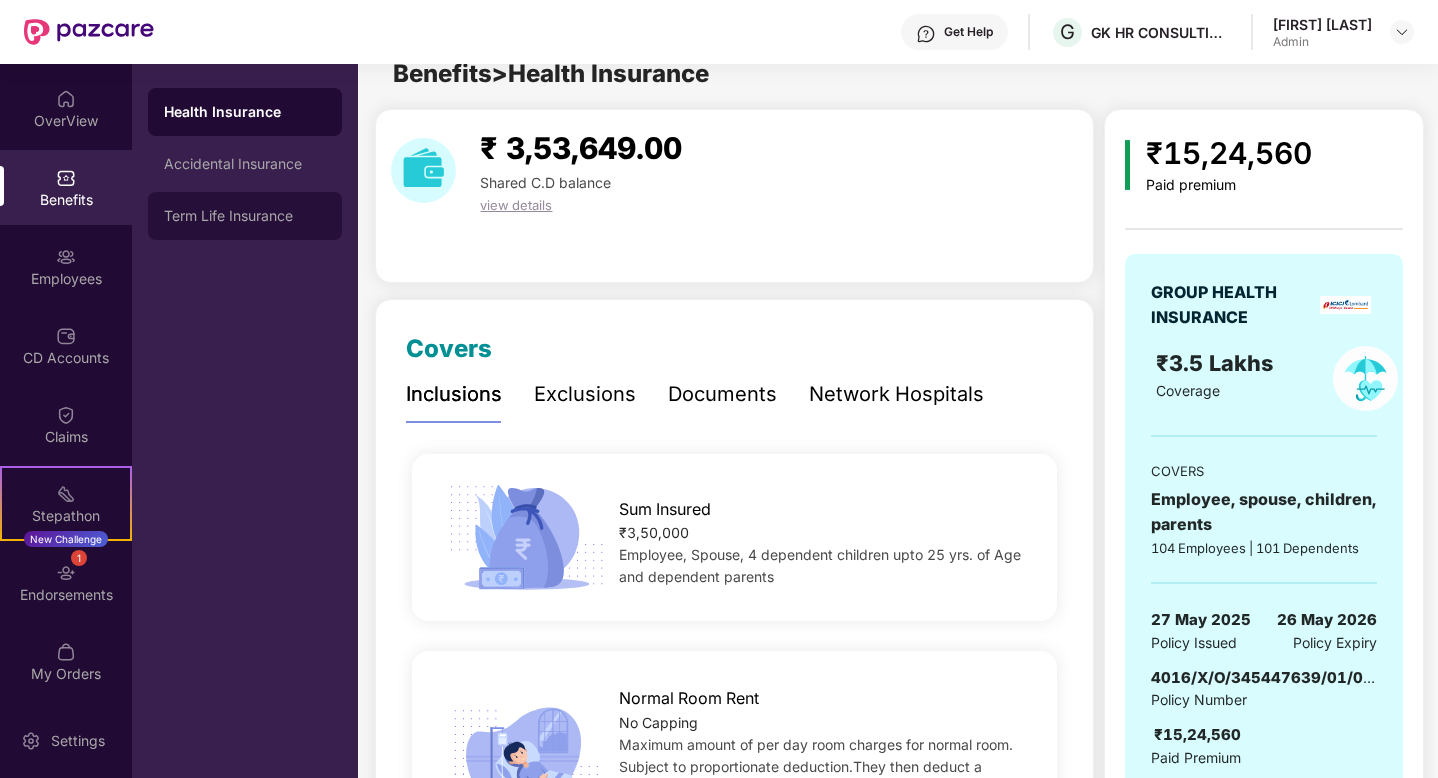 click on "Term Life Insurance" at bounding box center (245, 216) 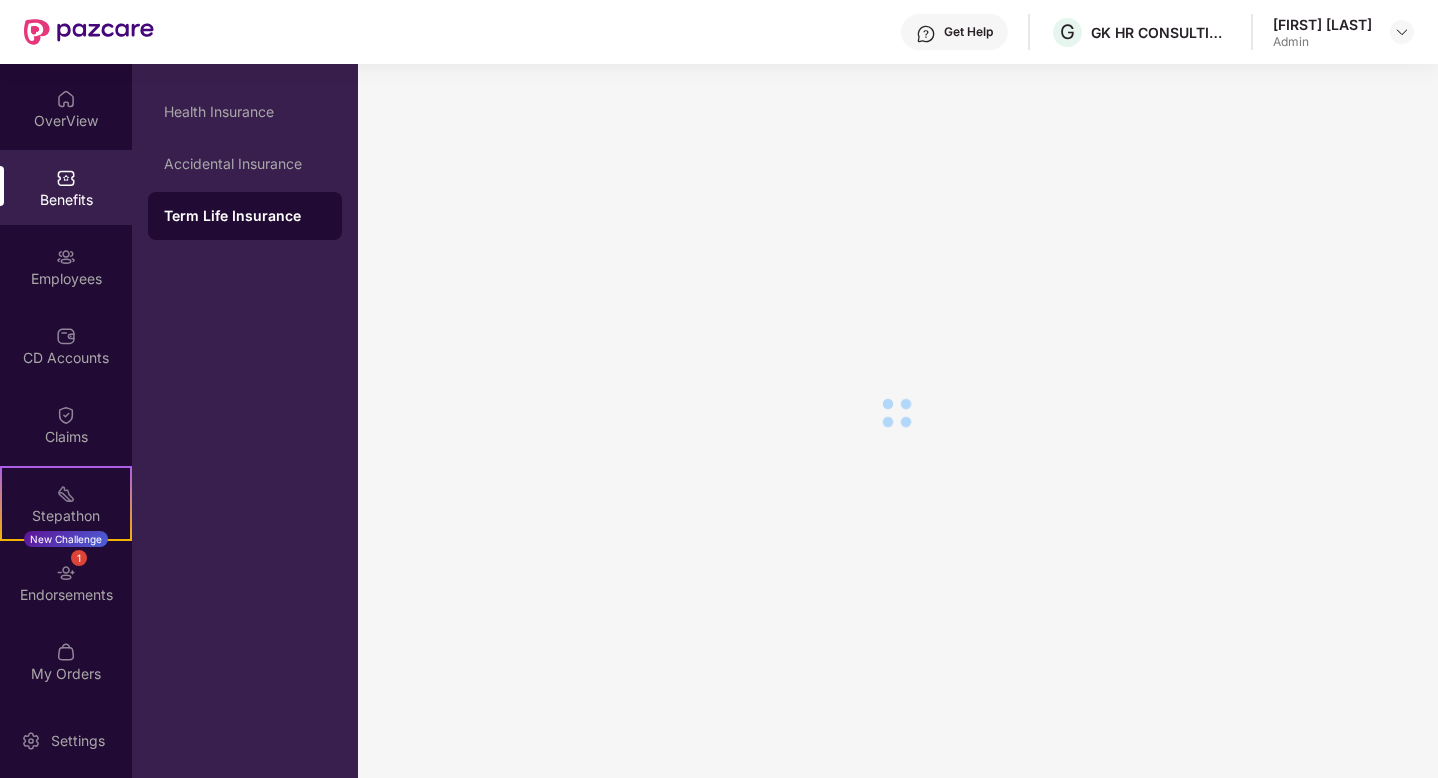 scroll, scrollTop: 1, scrollLeft: 0, axis: vertical 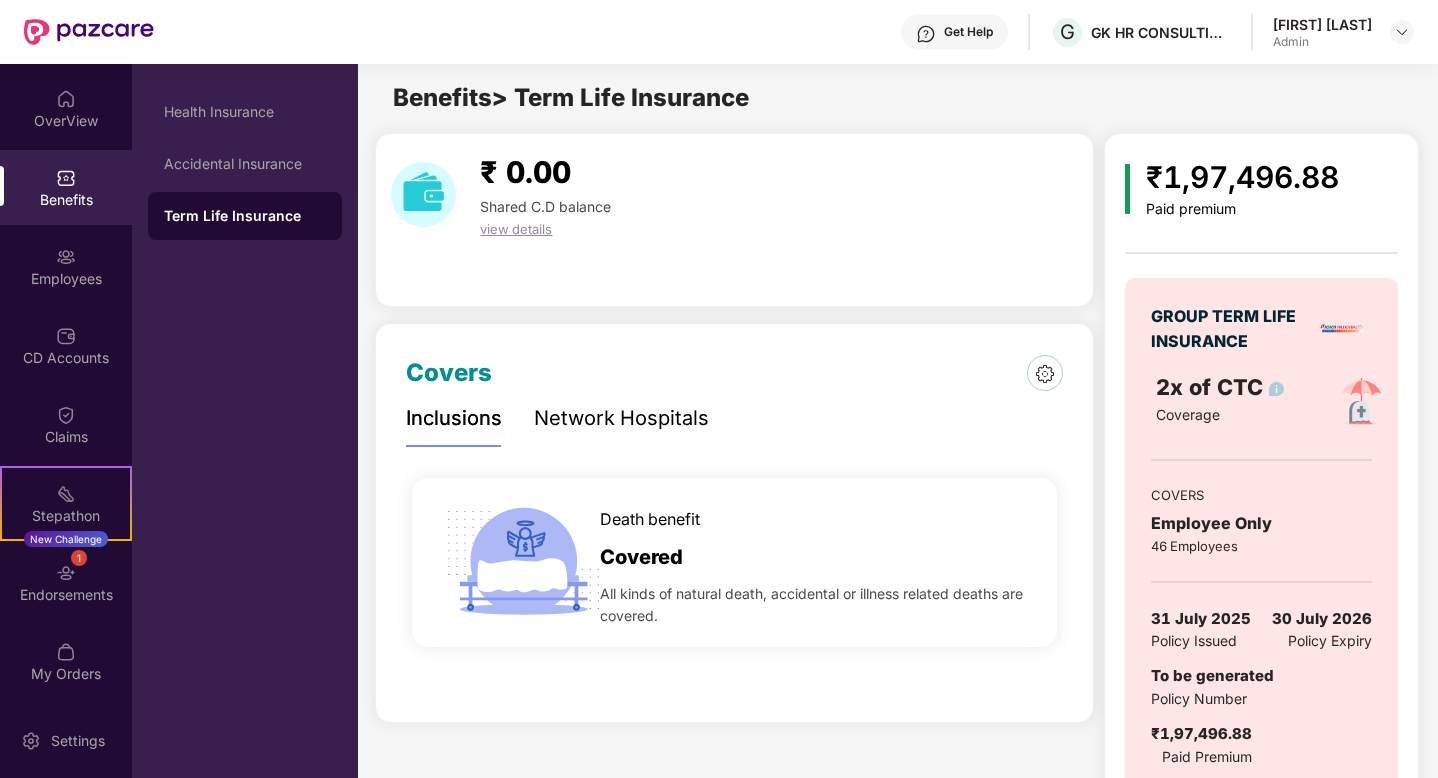 click on "view details" at bounding box center (516, 229) 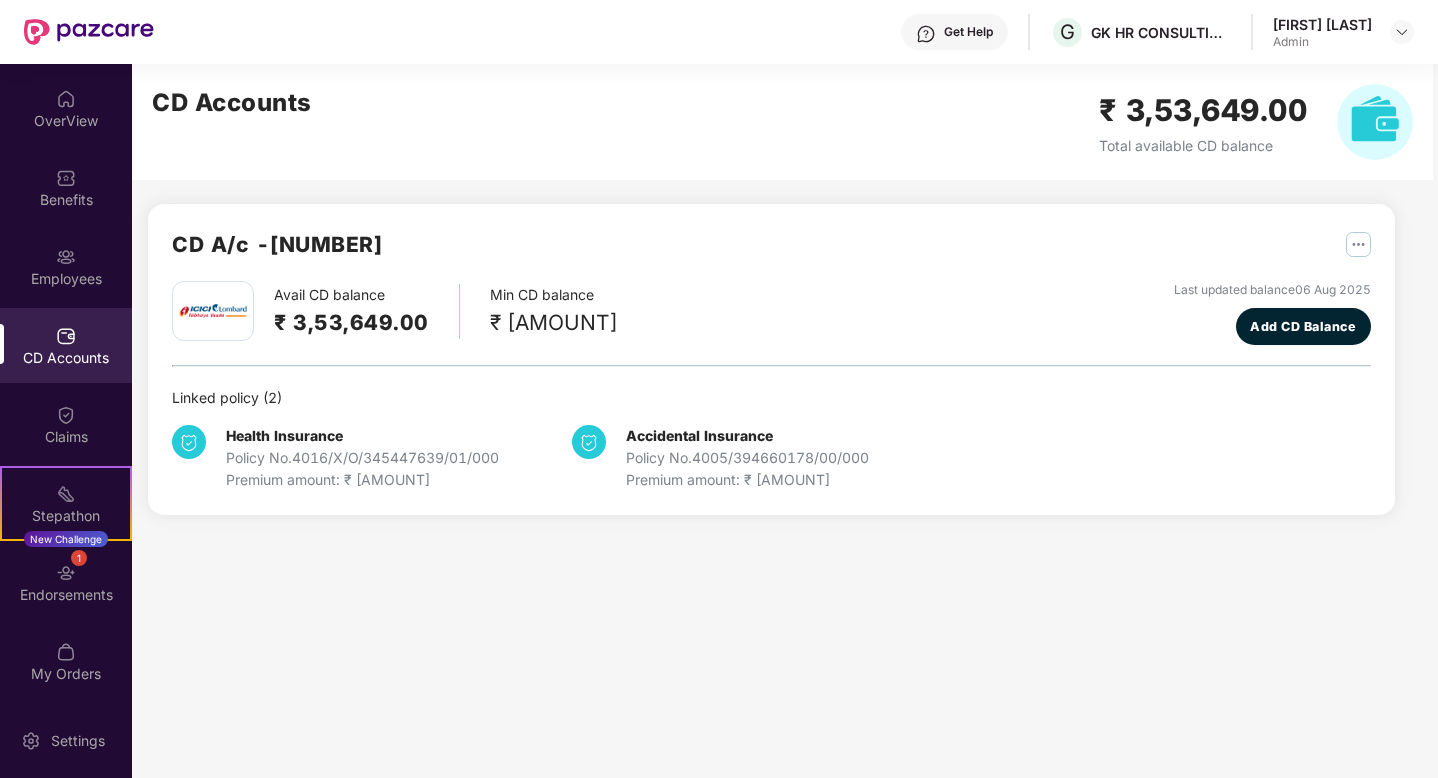 scroll, scrollTop: 0, scrollLeft: 0, axis: both 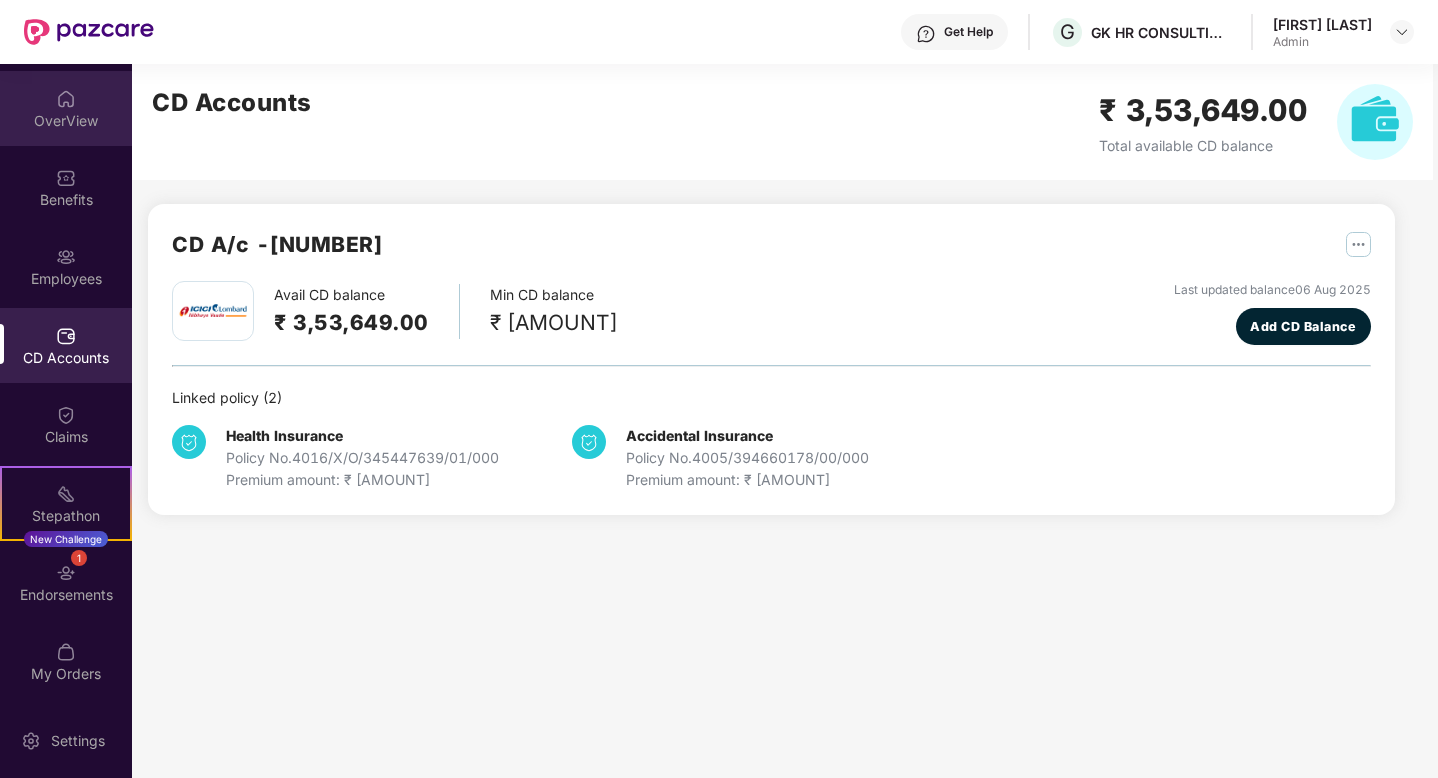 click on "OverView" at bounding box center [66, 108] 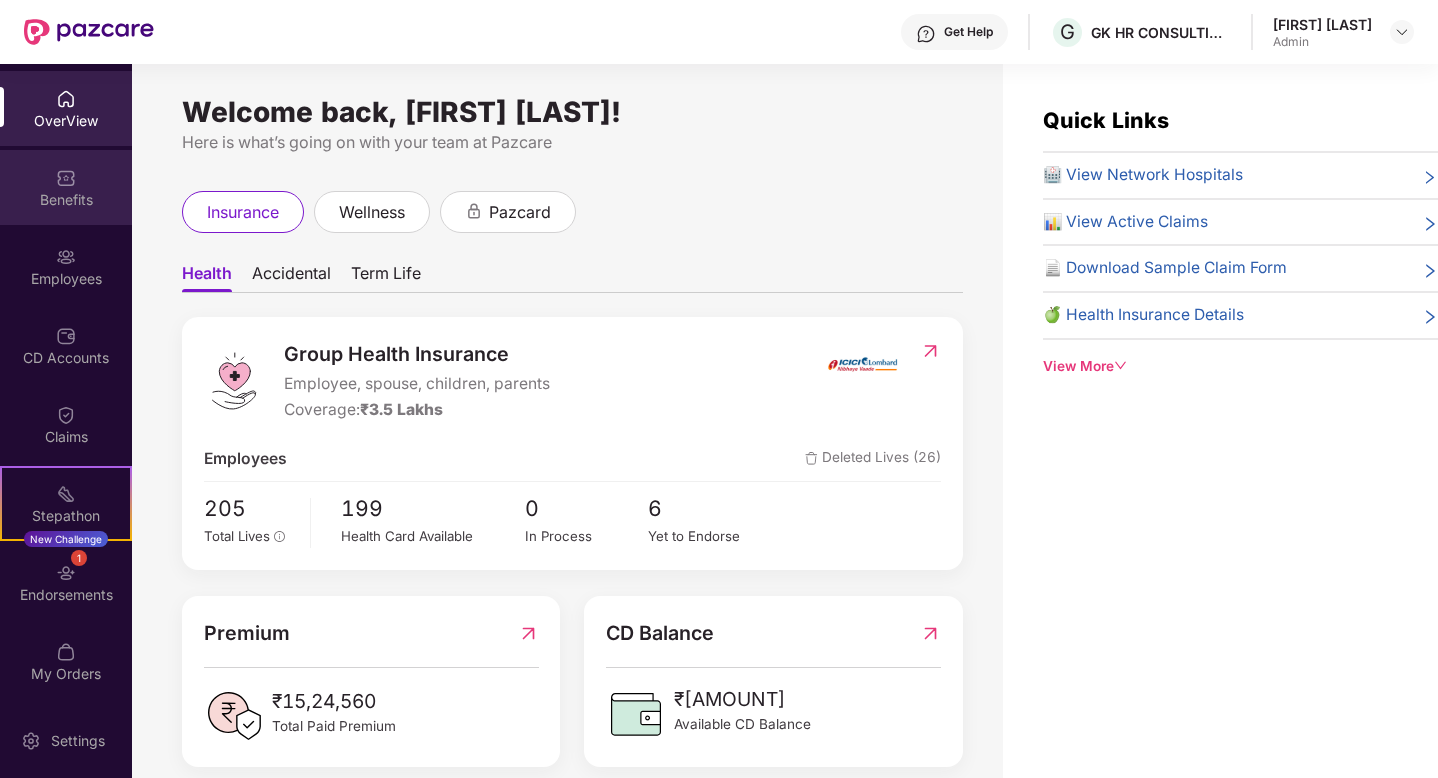 click on "Benefits" at bounding box center (66, 200) 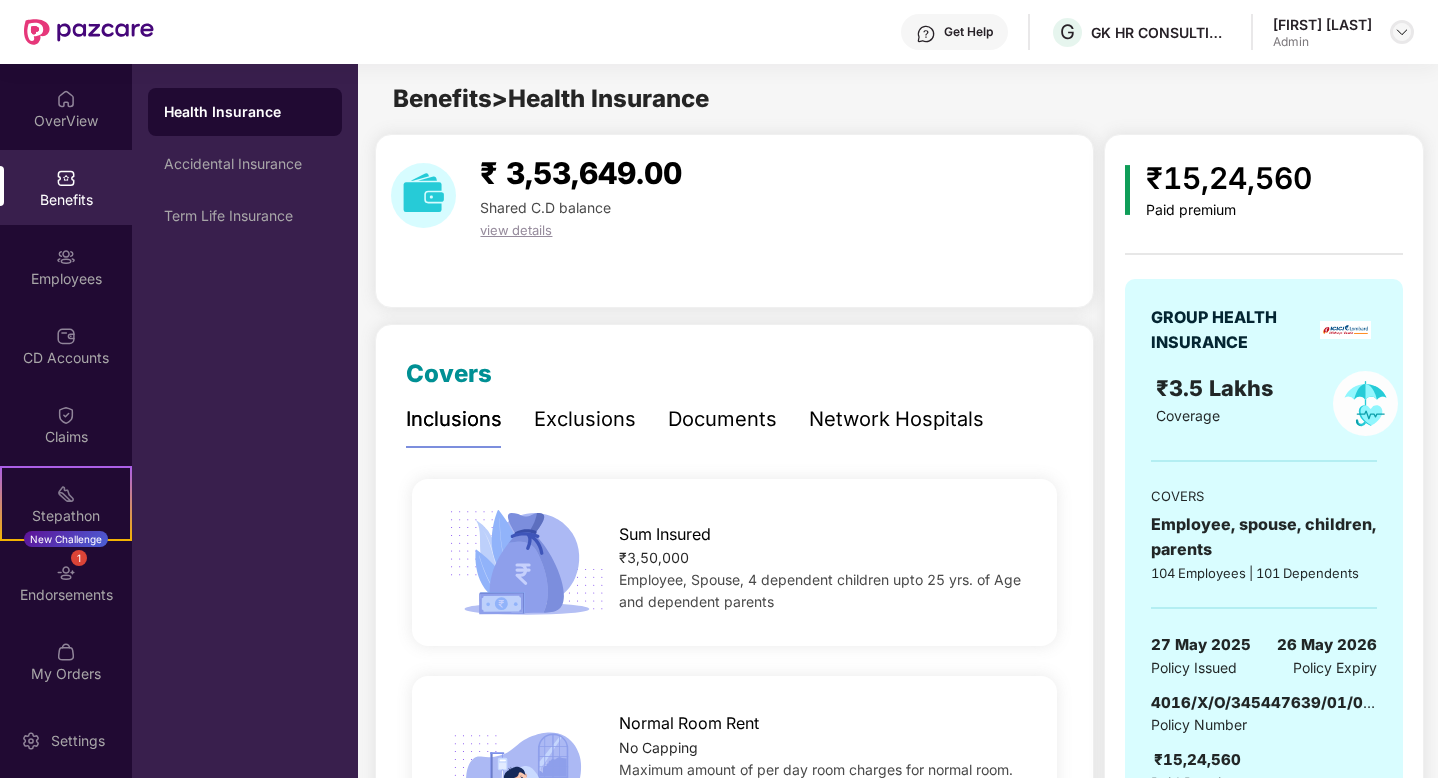 click at bounding box center (1402, 32) 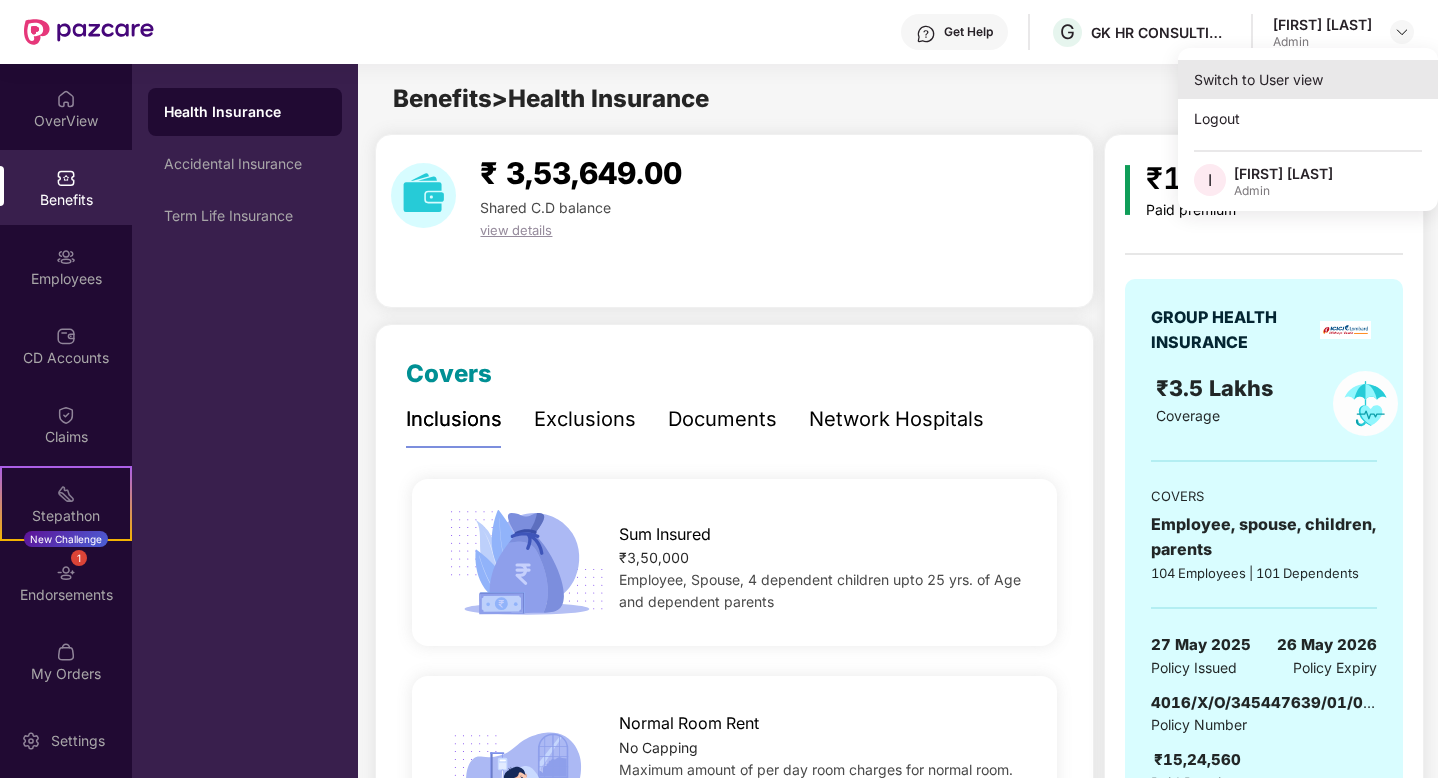 click on "Switch to User view" at bounding box center (1308, 79) 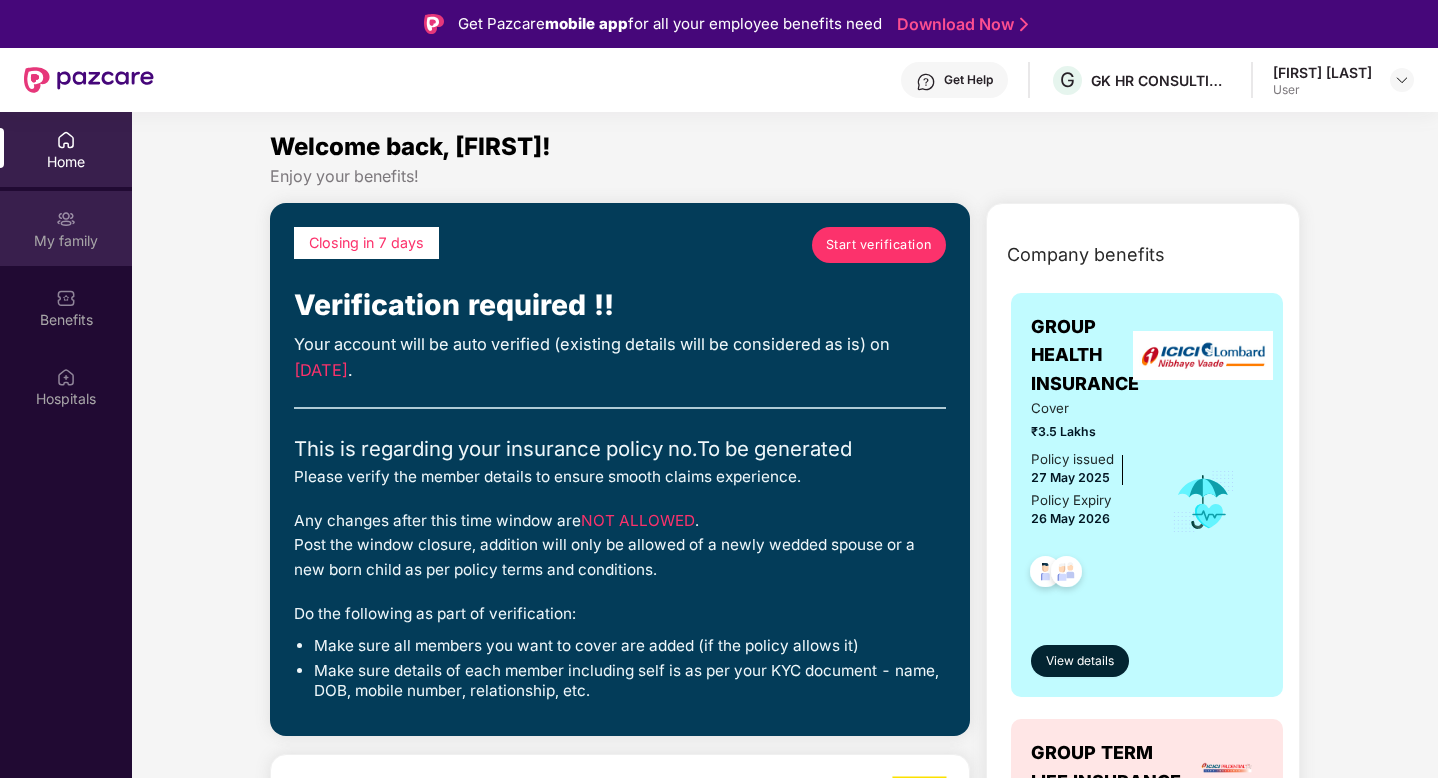 click on "My family" at bounding box center [66, 228] 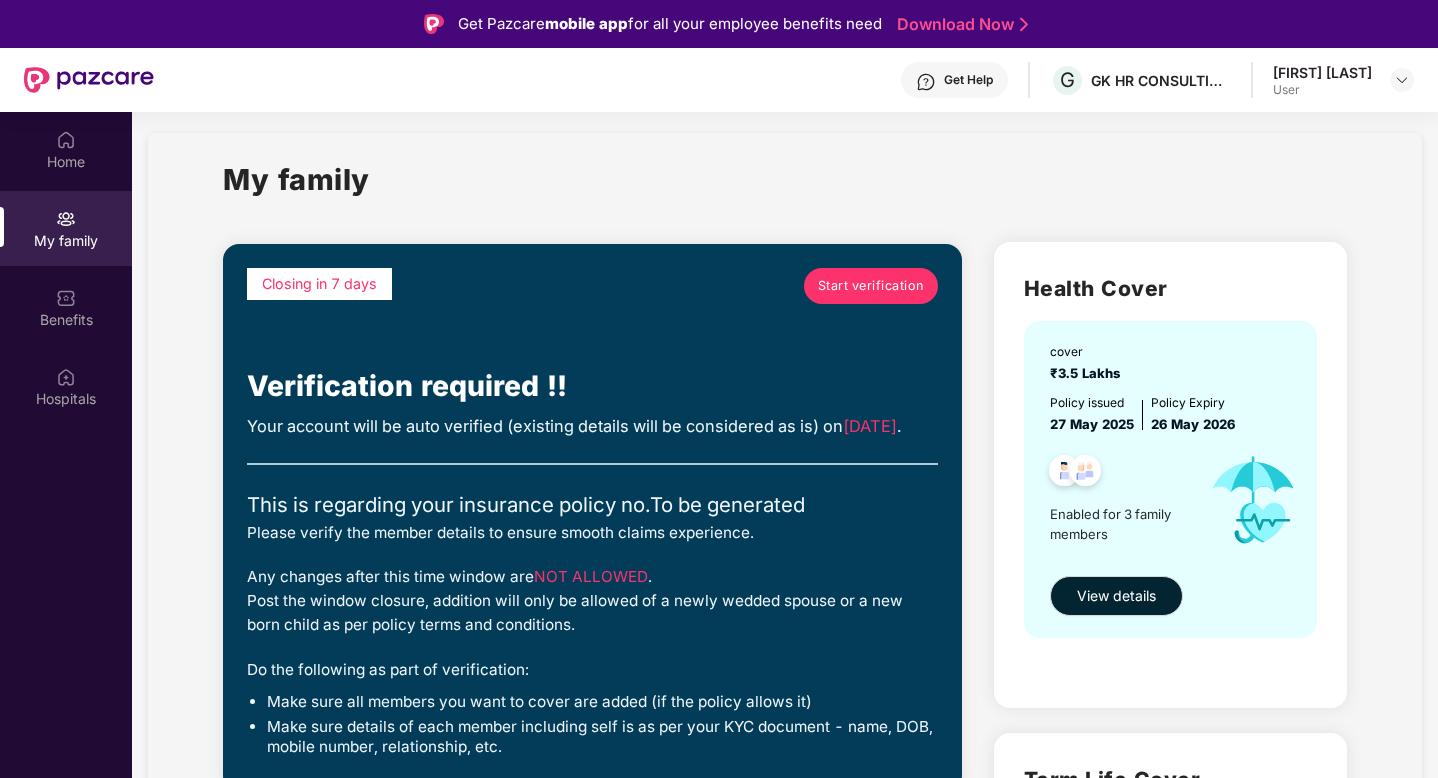 scroll, scrollTop: 12, scrollLeft: 0, axis: vertical 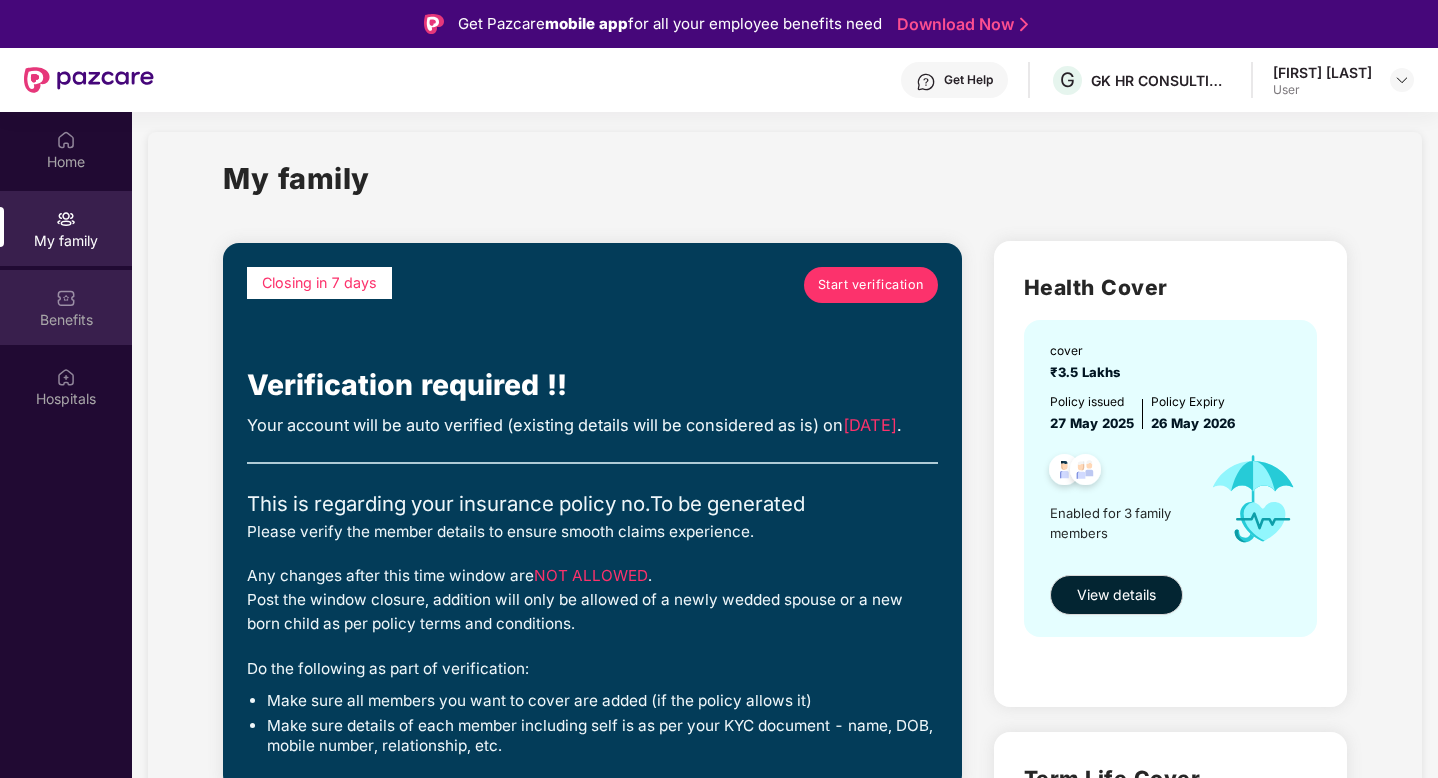 click on "Benefits" at bounding box center (66, 320) 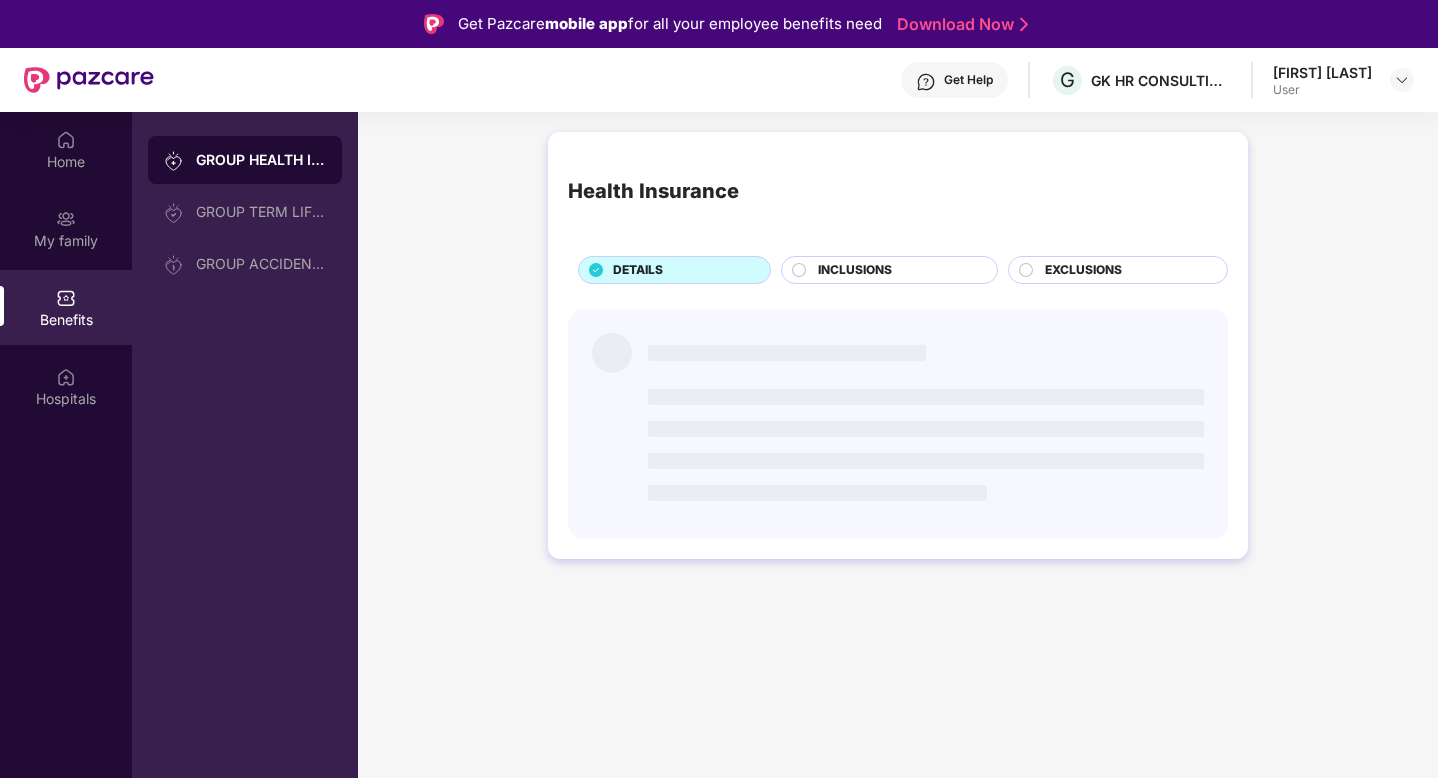 scroll, scrollTop: 0, scrollLeft: 0, axis: both 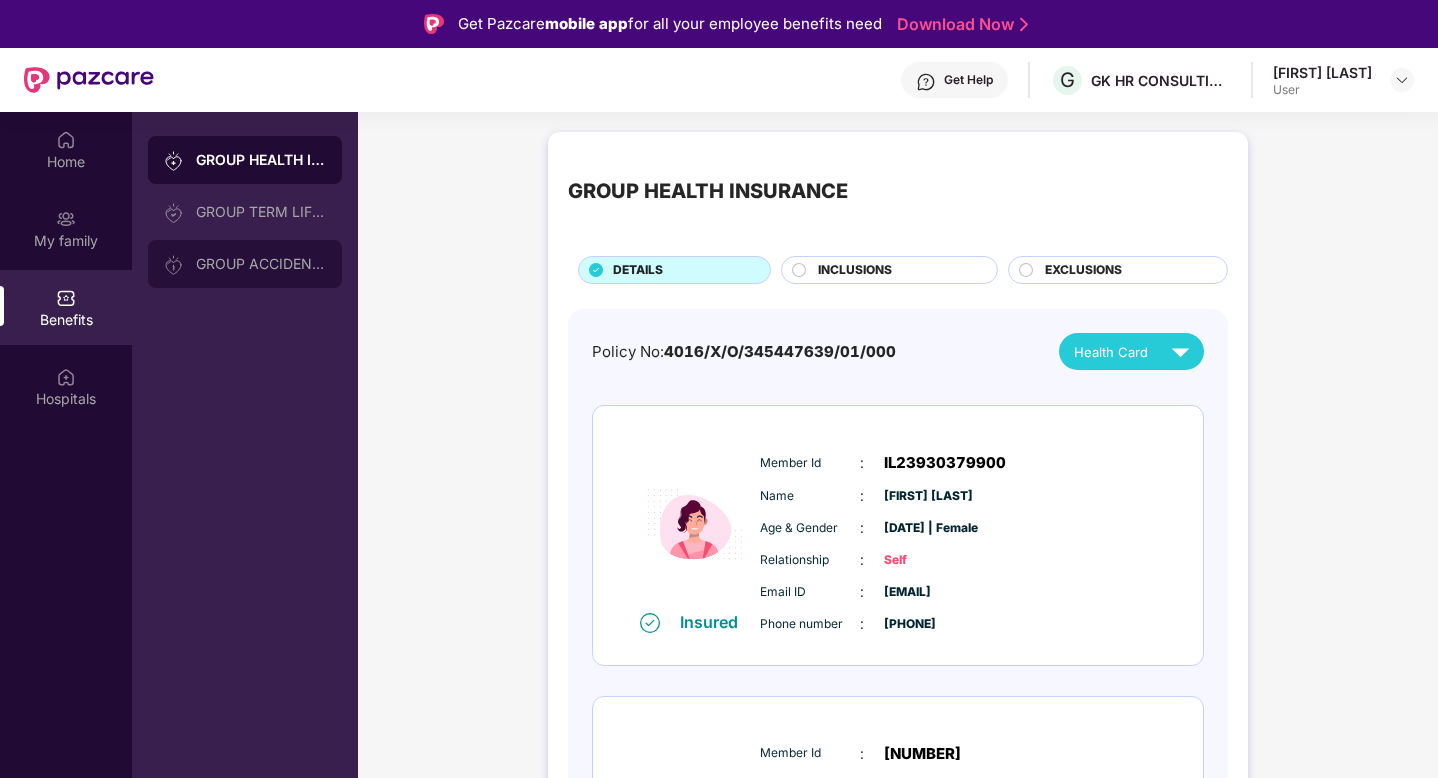 click on "GROUP ACCIDENTAL INSURANCE" at bounding box center (261, 264) 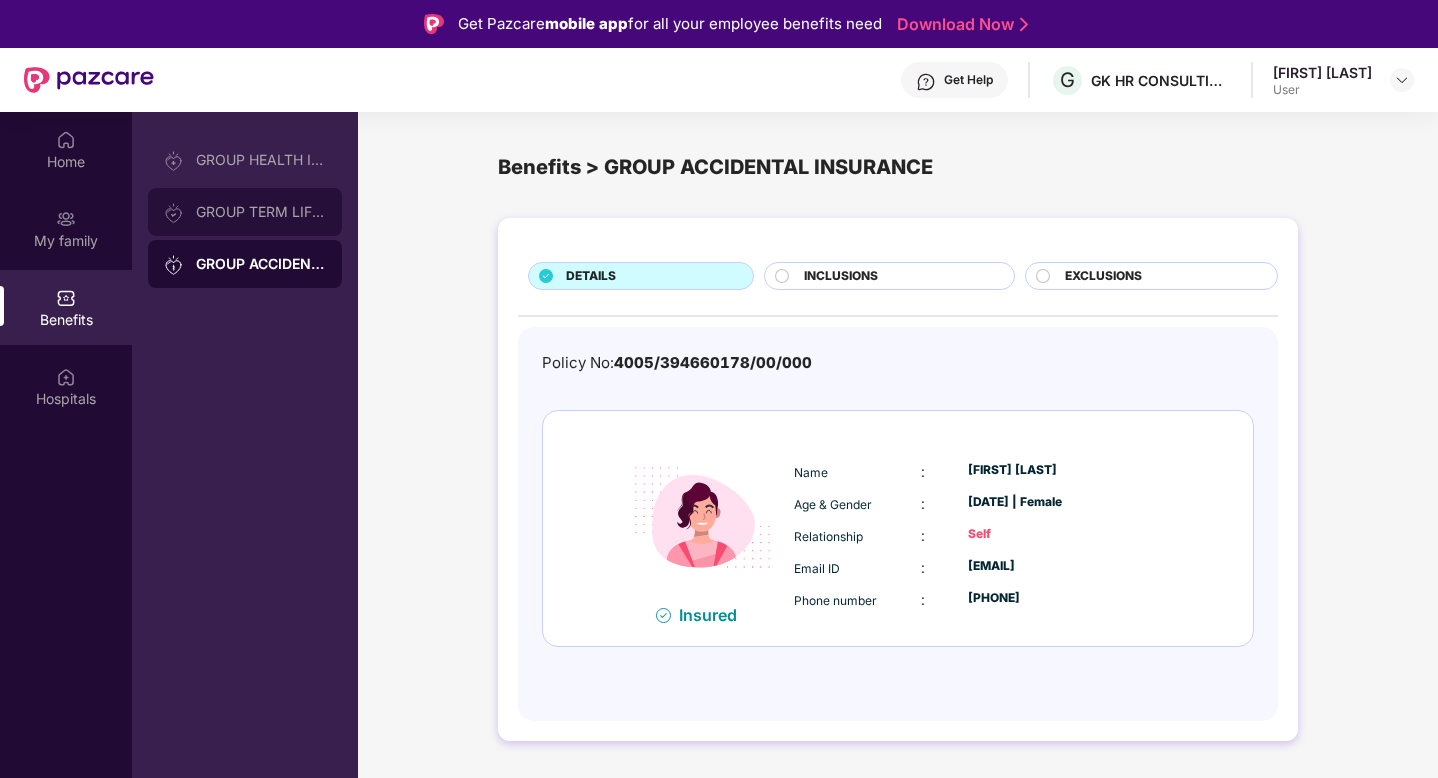 click on "GROUP TERM LIFE INSURANCE" at bounding box center [261, 212] 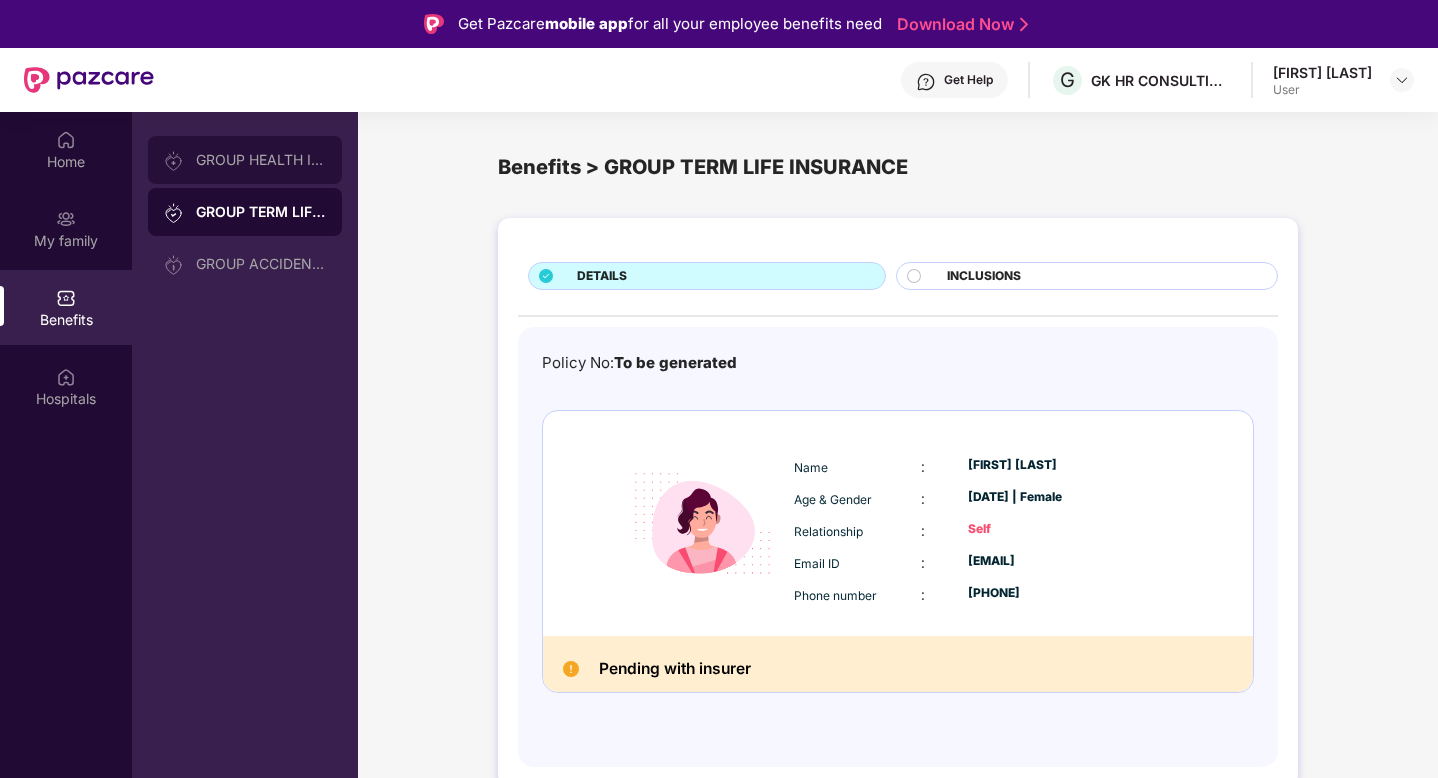 click on "GROUP HEALTH INSURANCE" at bounding box center [261, 160] 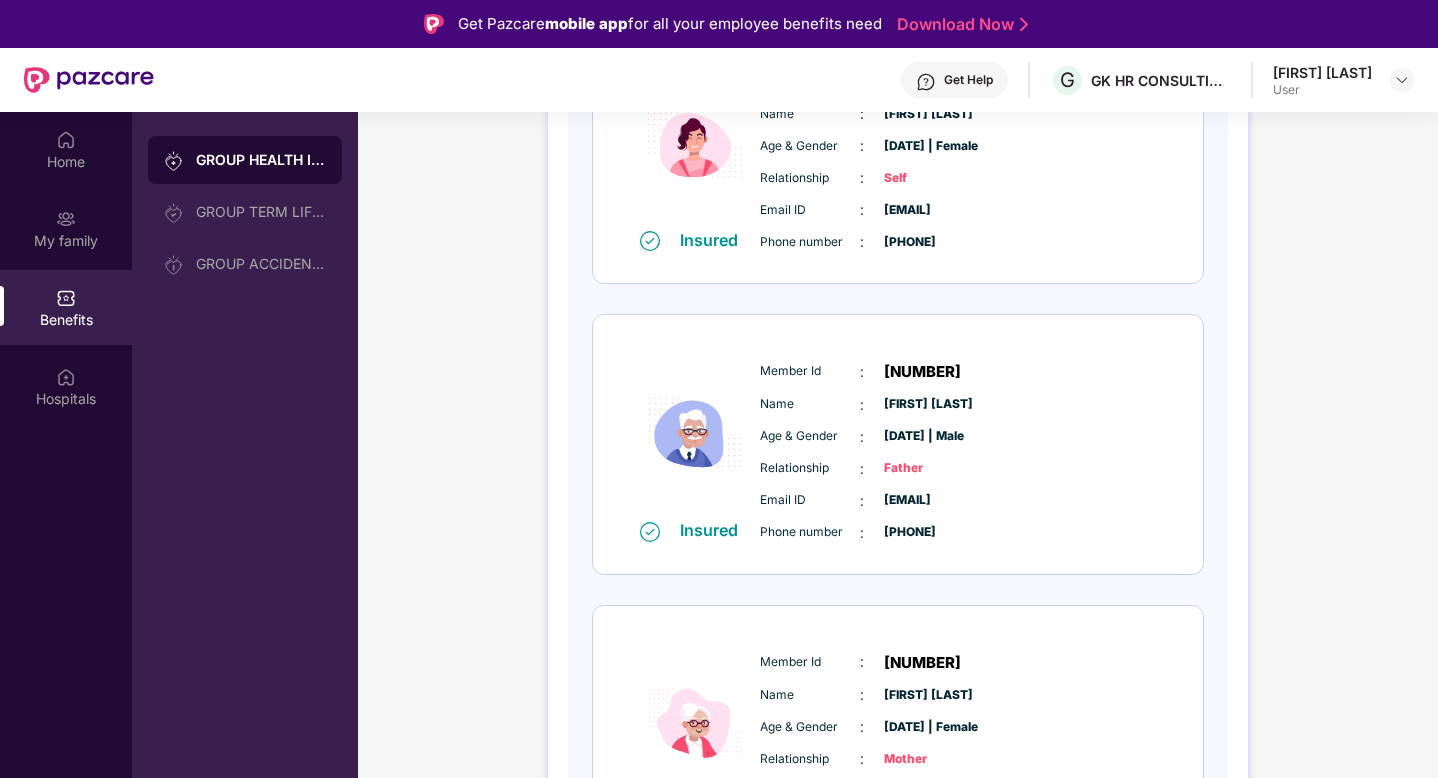 scroll, scrollTop: 386, scrollLeft: 0, axis: vertical 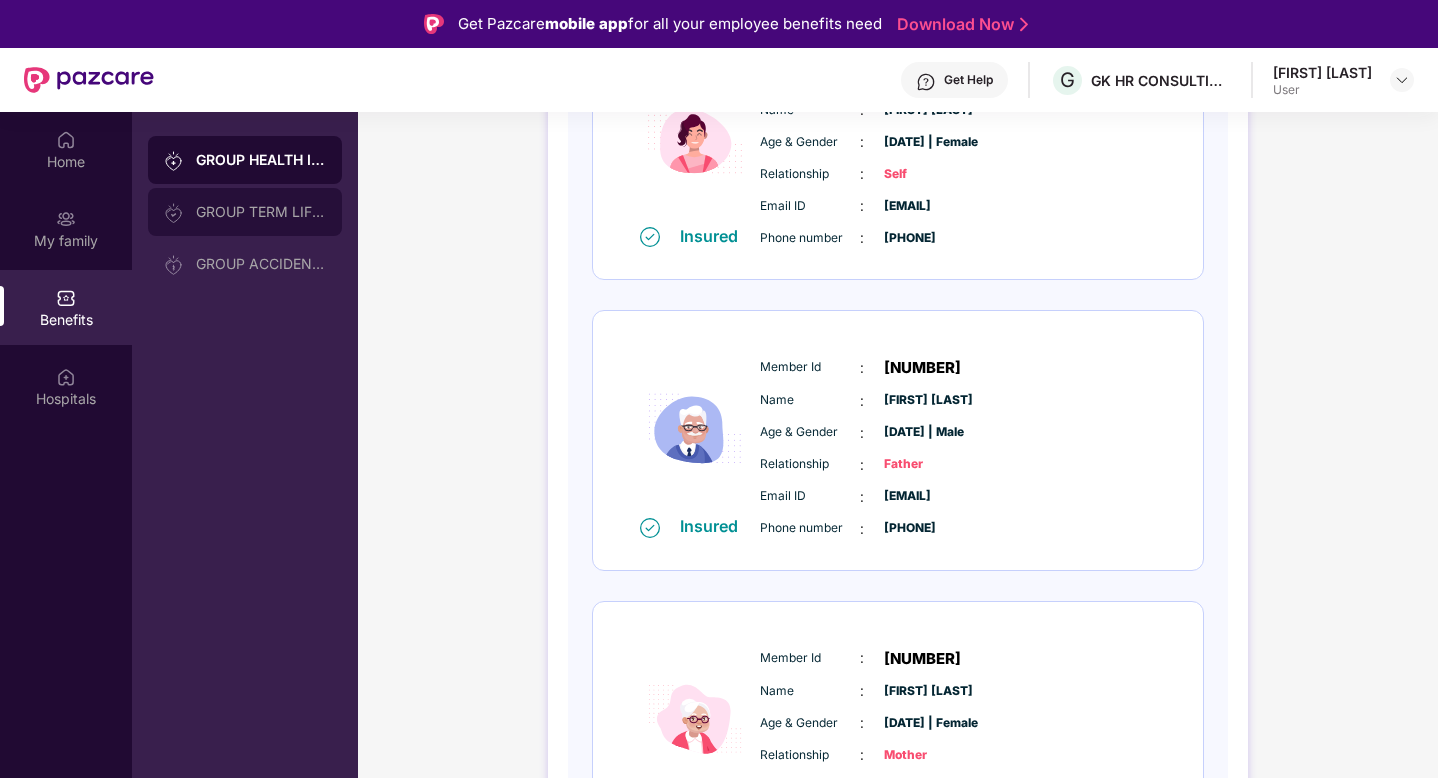 click on "GROUP TERM LIFE INSURANCE" at bounding box center (261, 212) 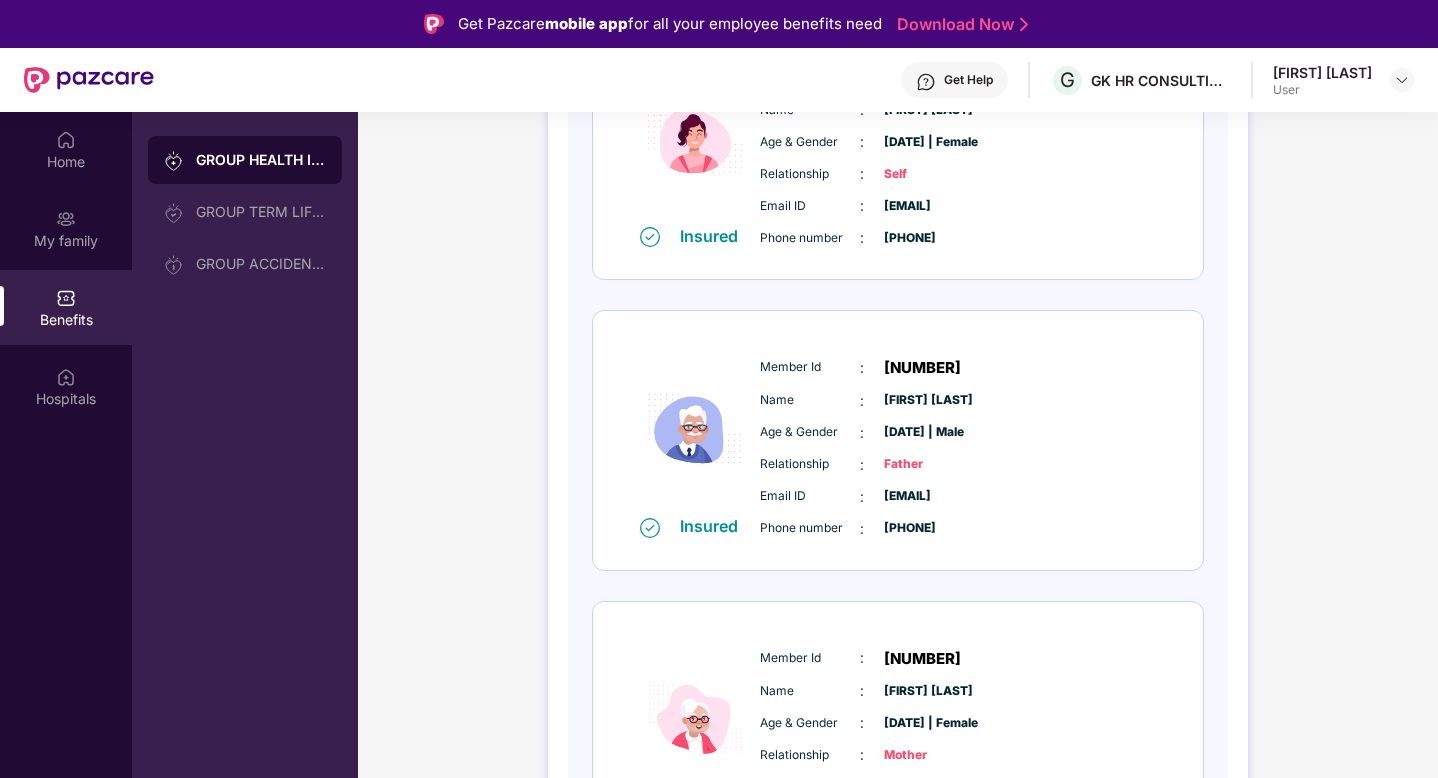 scroll, scrollTop: 0, scrollLeft: 0, axis: both 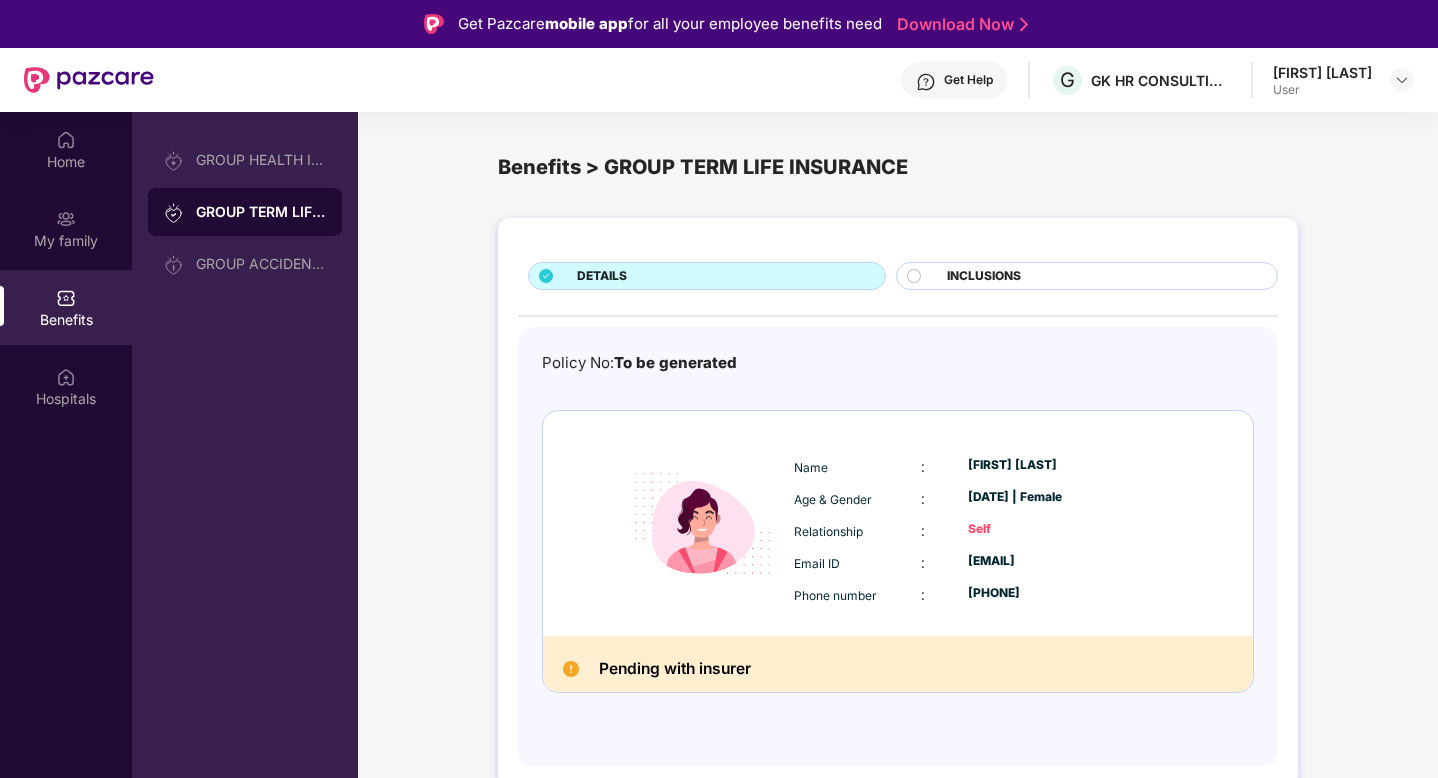 click on "INCLUSIONS" at bounding box center (984, 276) 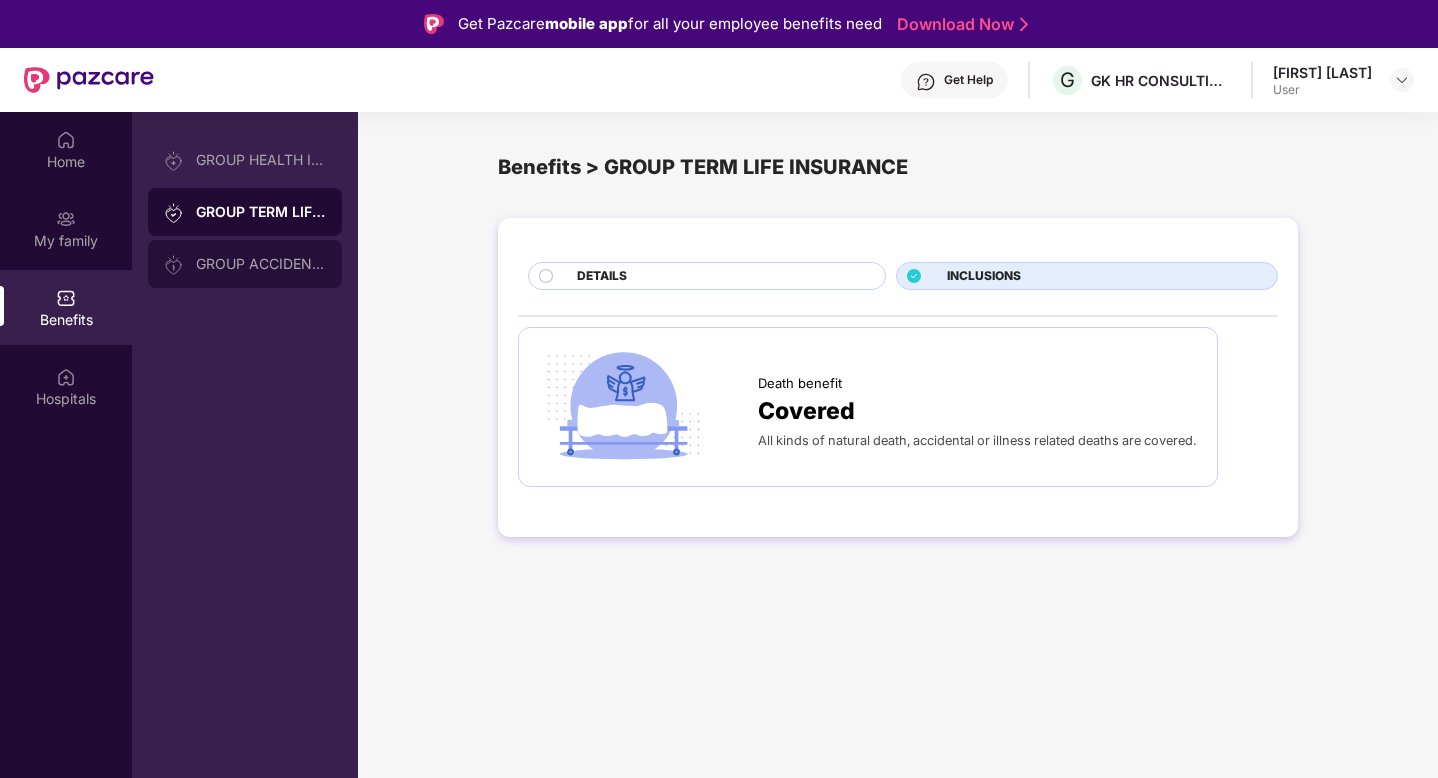 click on "GROUP ACCIDENTAL INSURANCE" at bounding box center (245, 264) 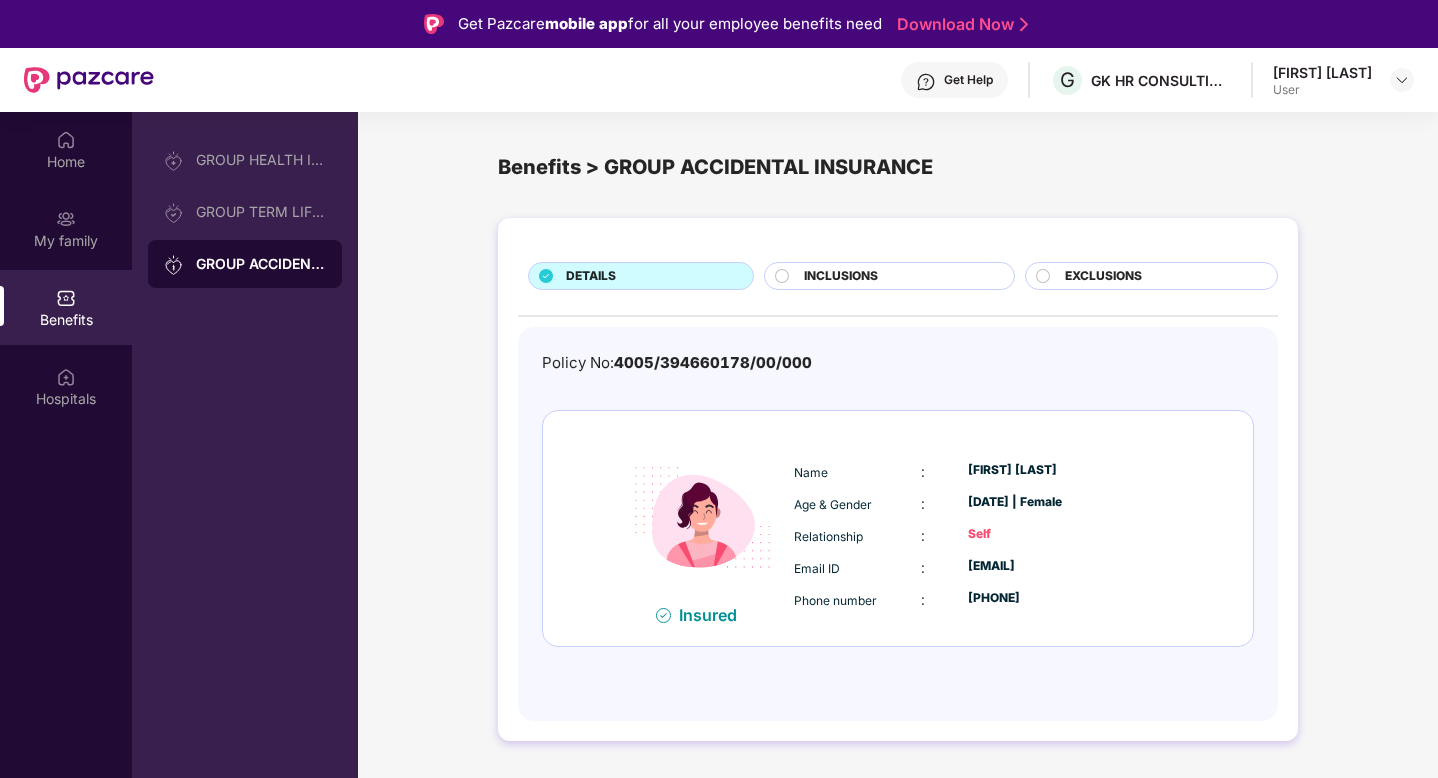 click on "EXCLUSIONS" at bounding box center (1161, 278) 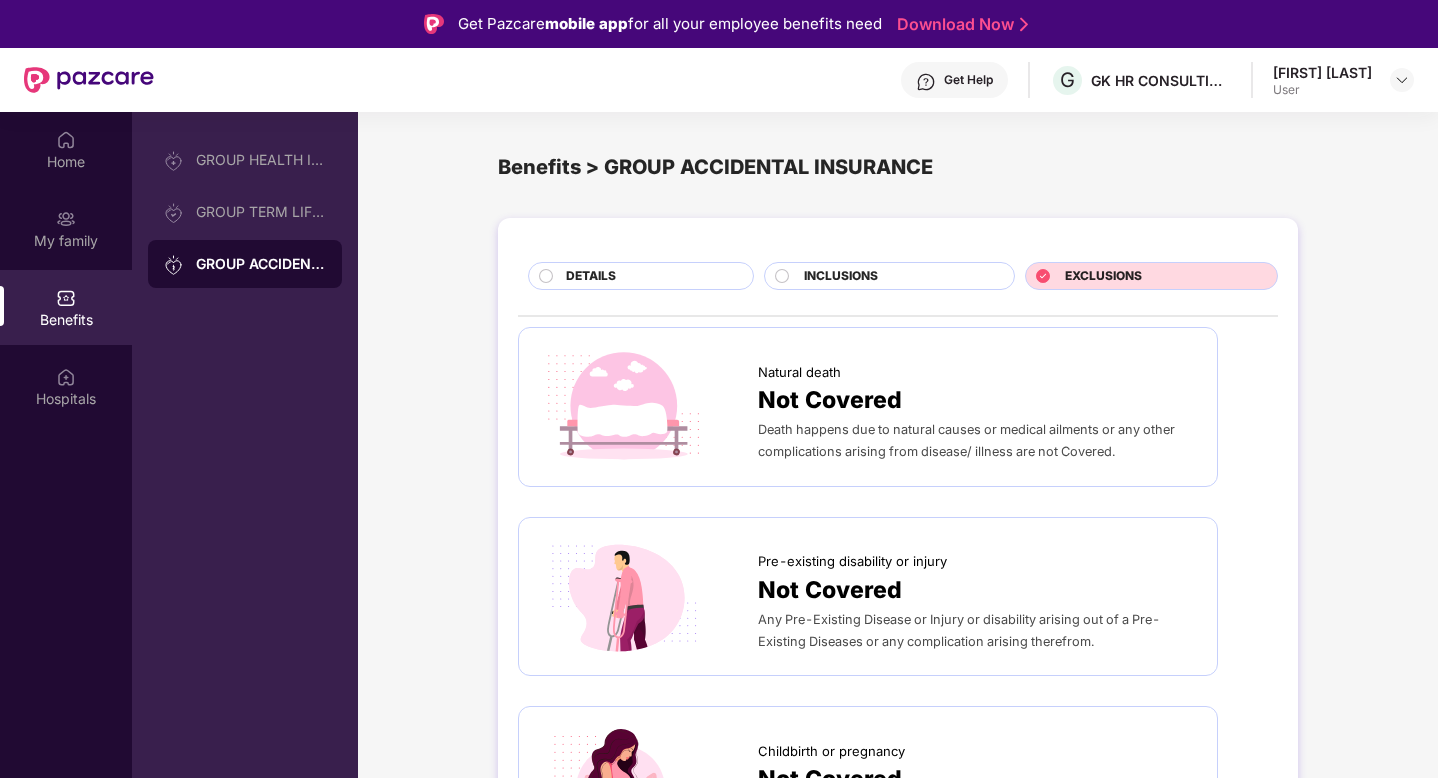 click on "INCLUSIONS" at bounding box center [898, 278] 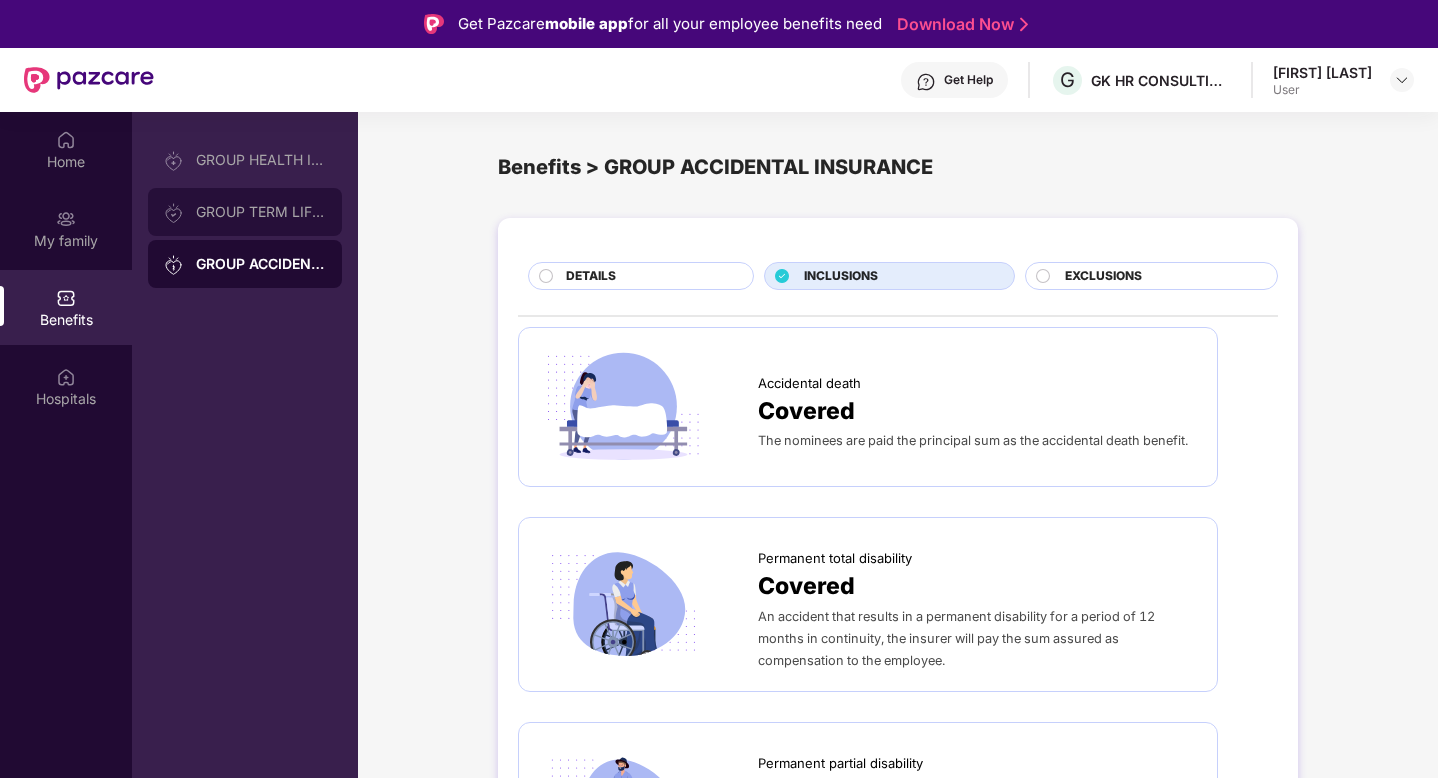 click on "GROUP TERM LIFE INSURANCE" at bounding box center [261, 212] 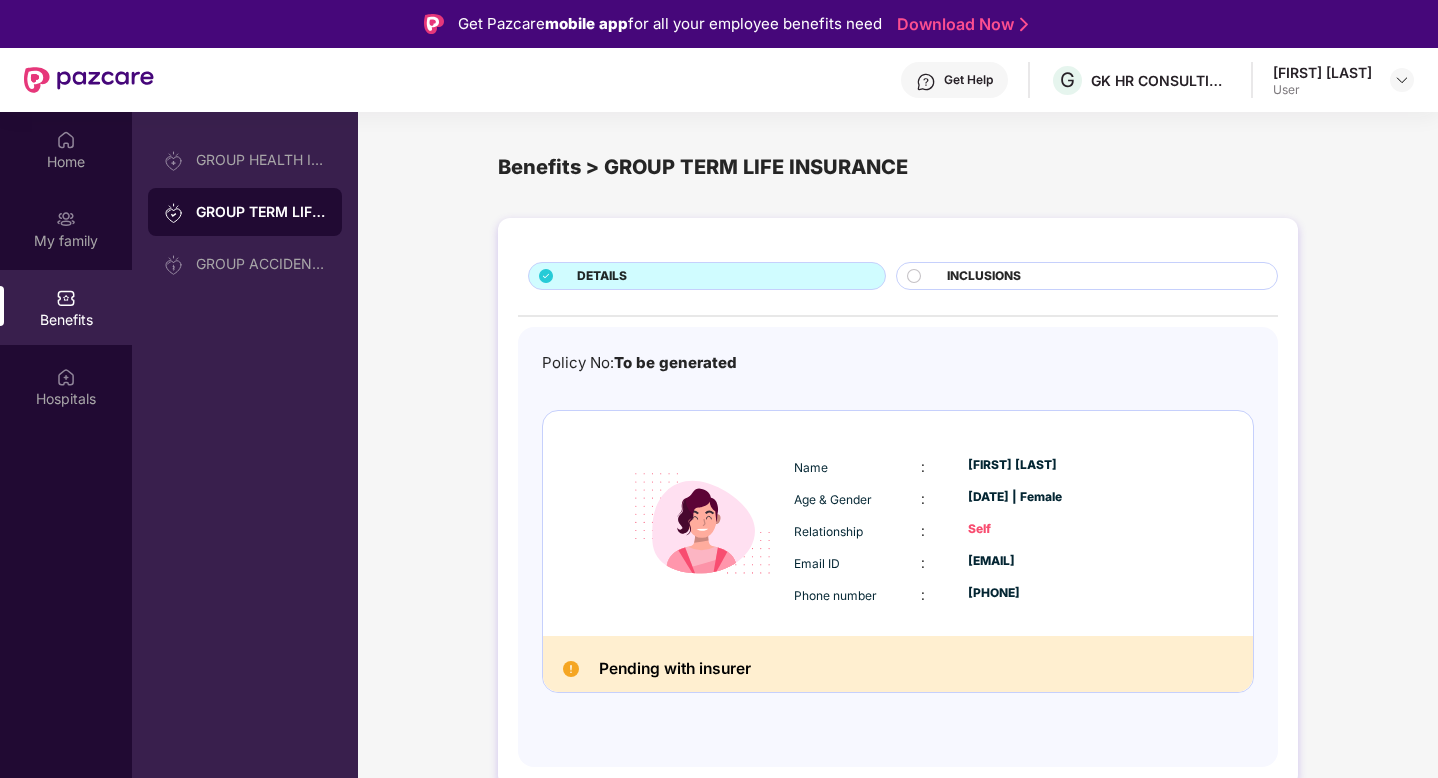 drag, startPoint x: 254, startPoint y: 174, endPoint x: 247, endPoint y: 184, distance: 12.206555 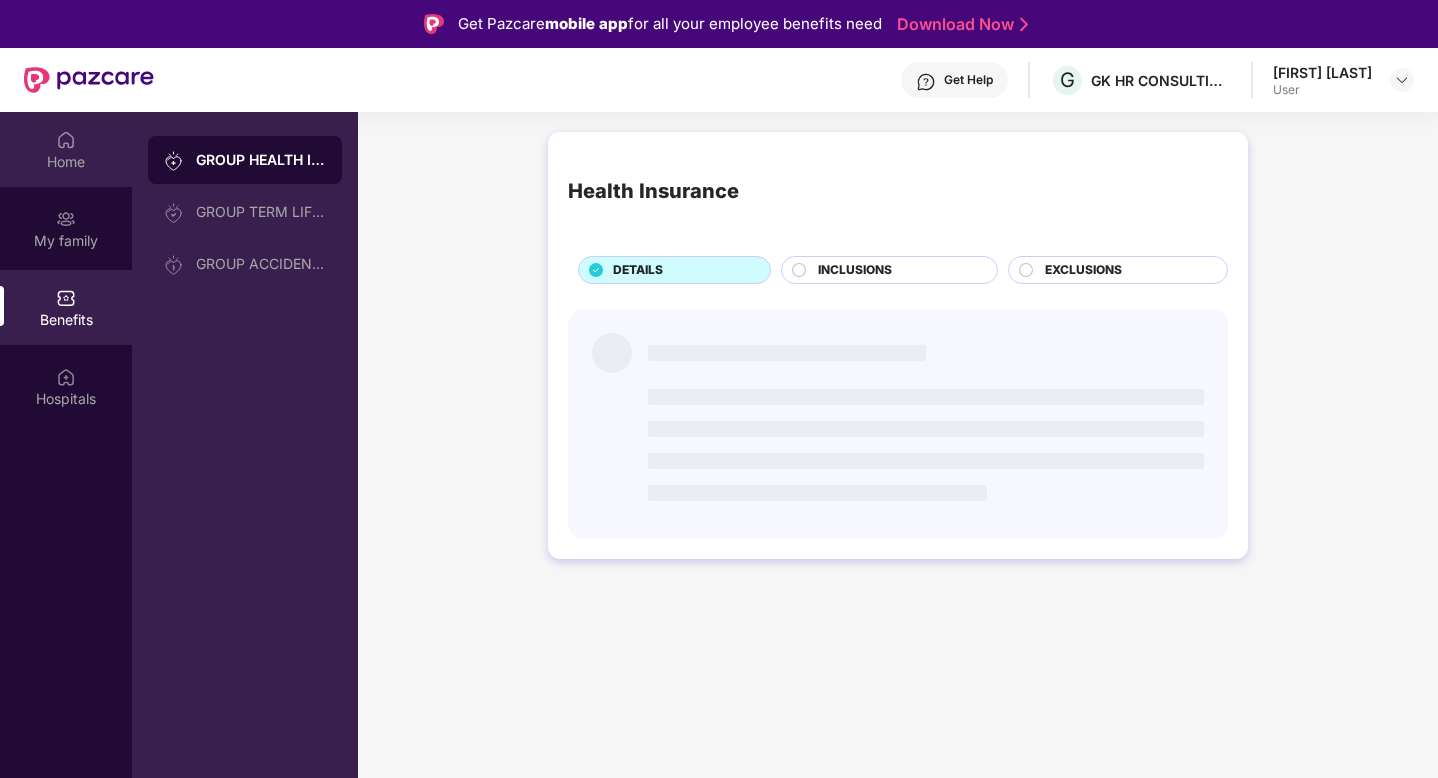 click on "Home" at bounding box center [66, 162] 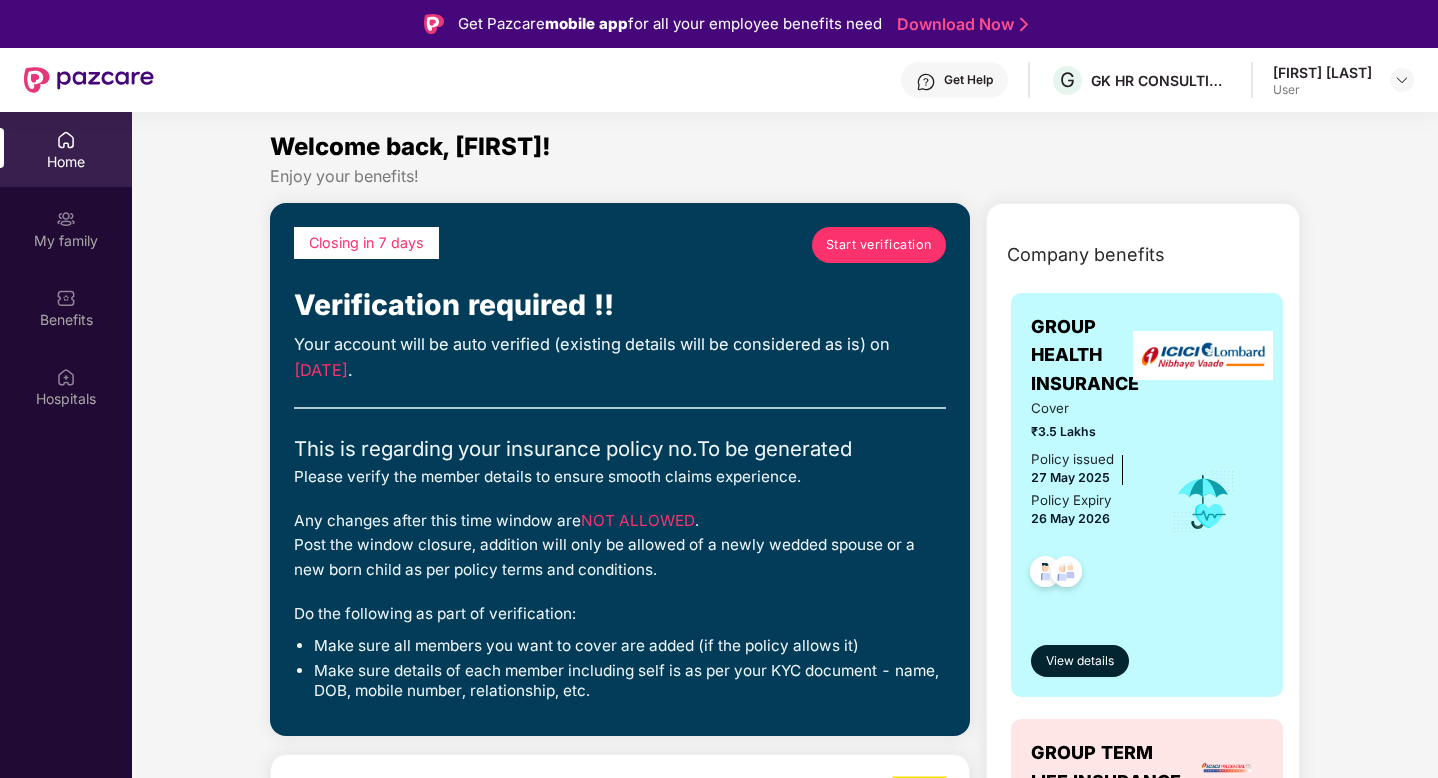 click on "User" at bounding box center [1322, 90] 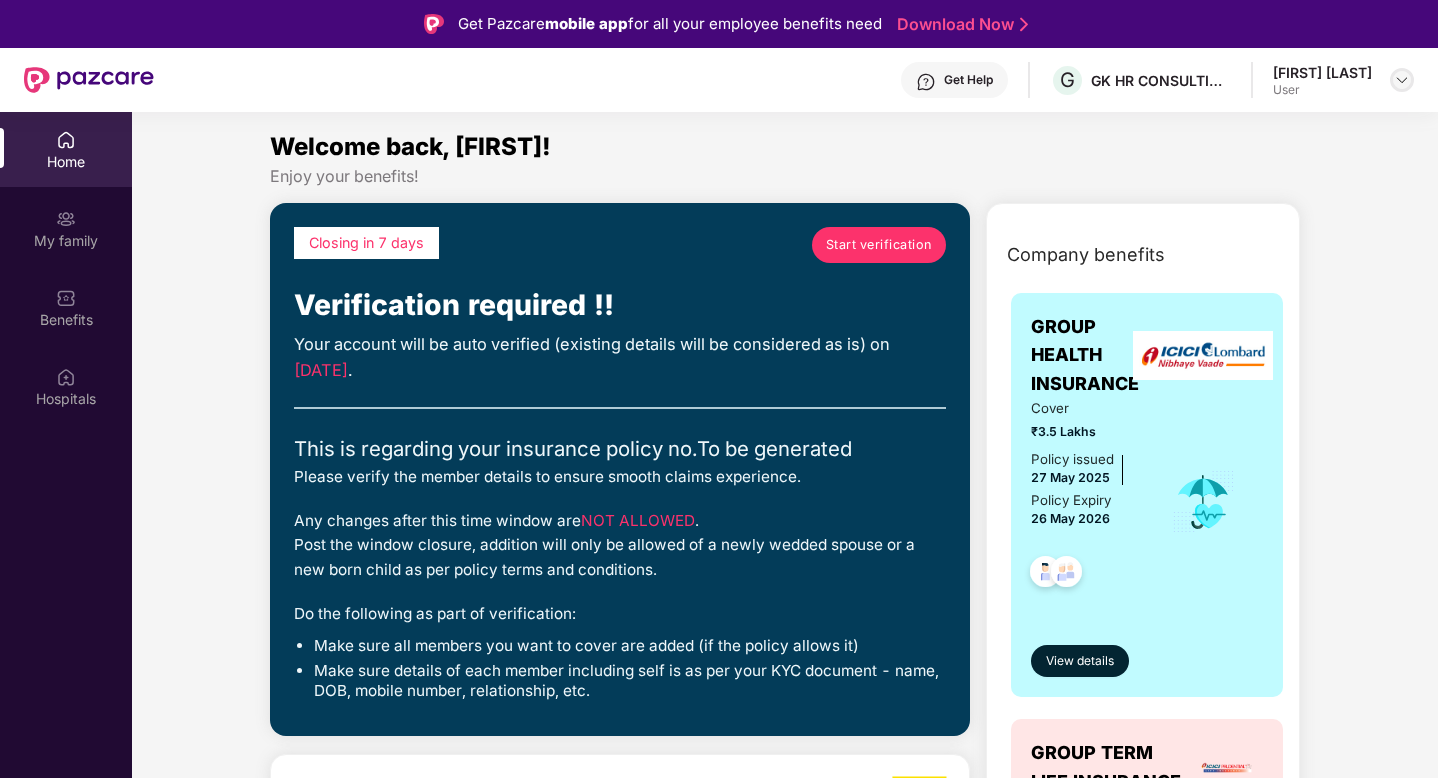 click at bounding box center (1402, 80) 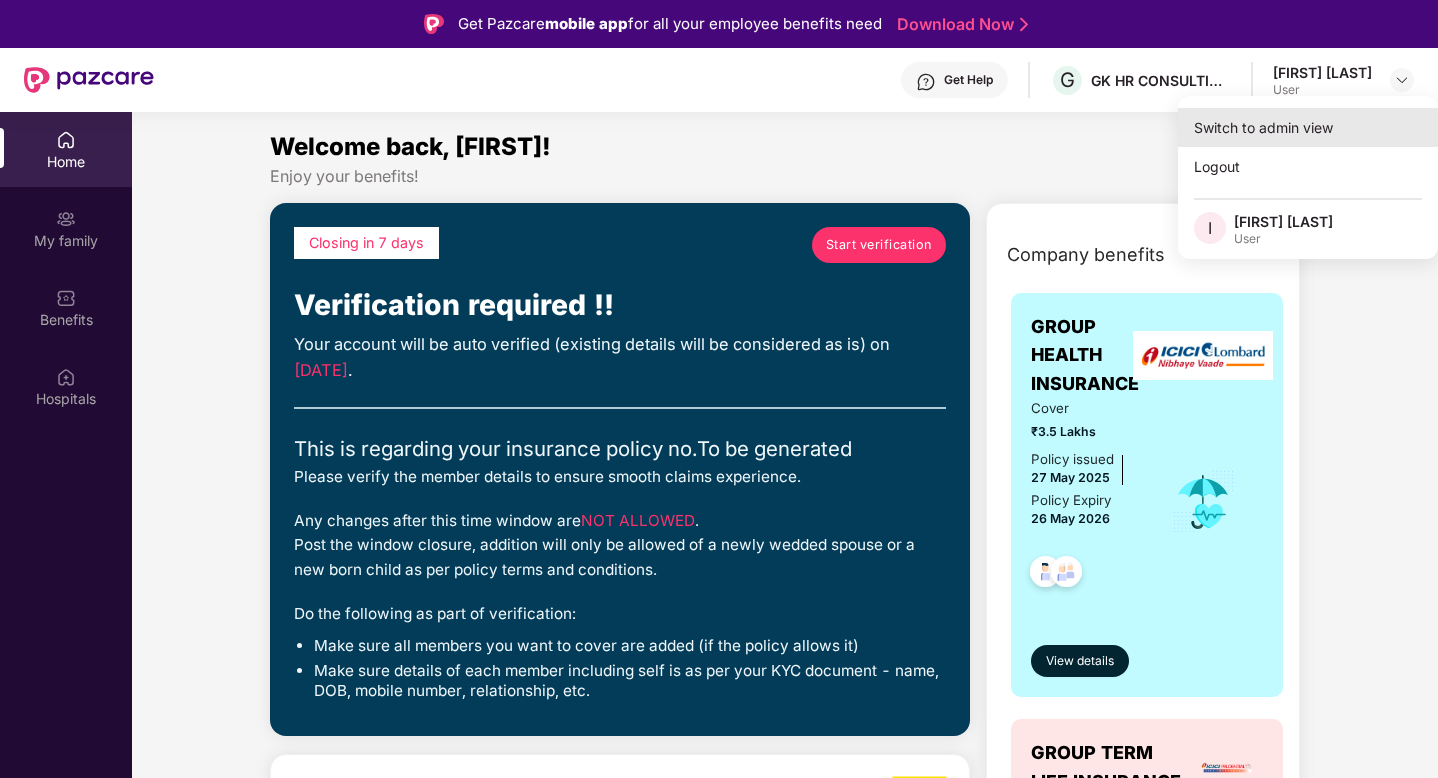 click on "Switch to admin view" at bounding box center [1308, 127] 